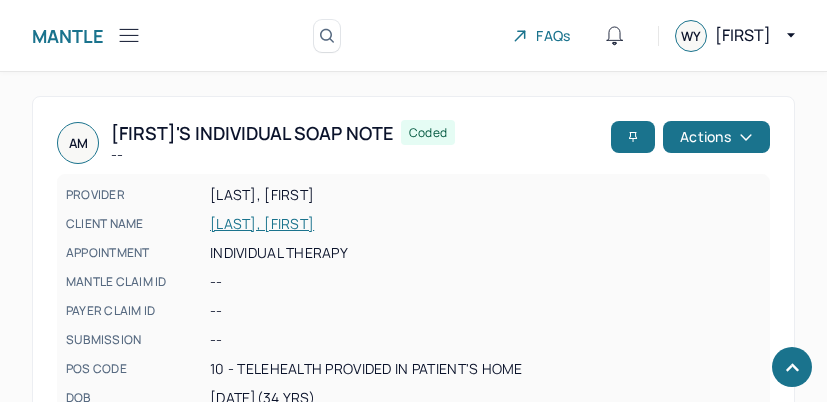 scroll, scrollTop: 3295, scrollLeft: 0, axis: vertical 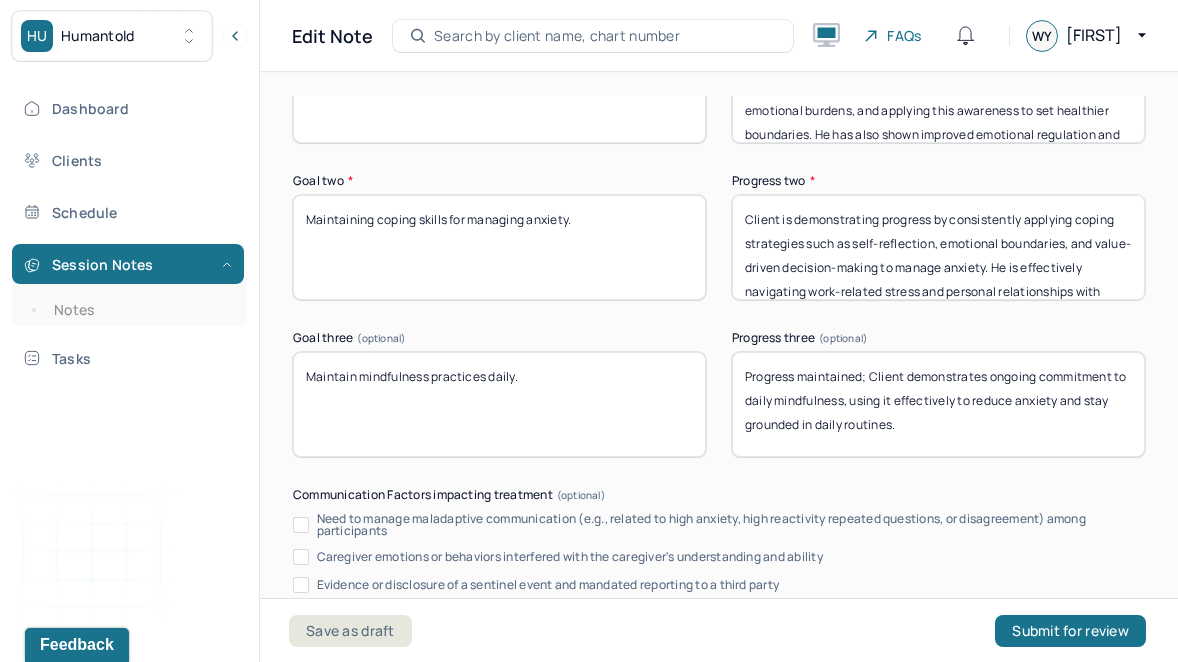 click on "Client is demonstrating progress by consistently applying coping strategies such as self-reflection, emotional boundaries, and value-driven decision-making to manage anxiety. He is effectively navigating work-related stress and personal relationships with increased emotional regulation and self-awareness." at bounding box center (938, 247) 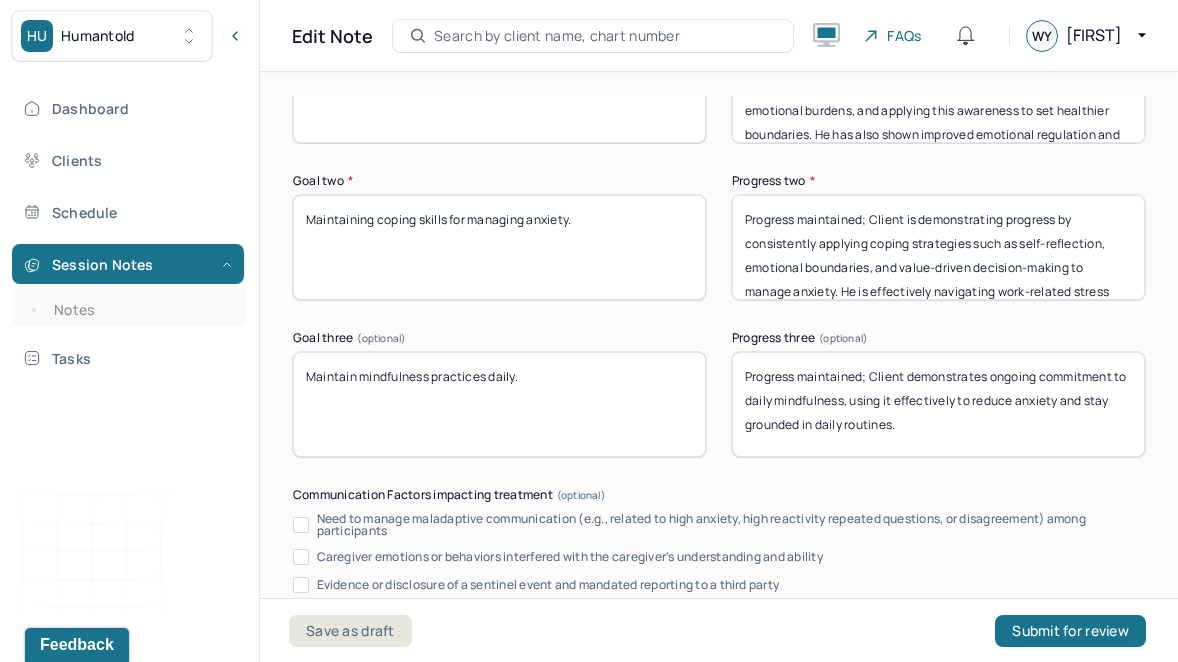 click on "Client is demonstrating progress by consistently applying coping strategies such as self-reflection, emotional boundaries, and value-driven decision-making to manage anxiety. He is effectively navigating work-related stress and personal relationships with increased emotional regulation and self-awareness." at bounding box center [938, 247] 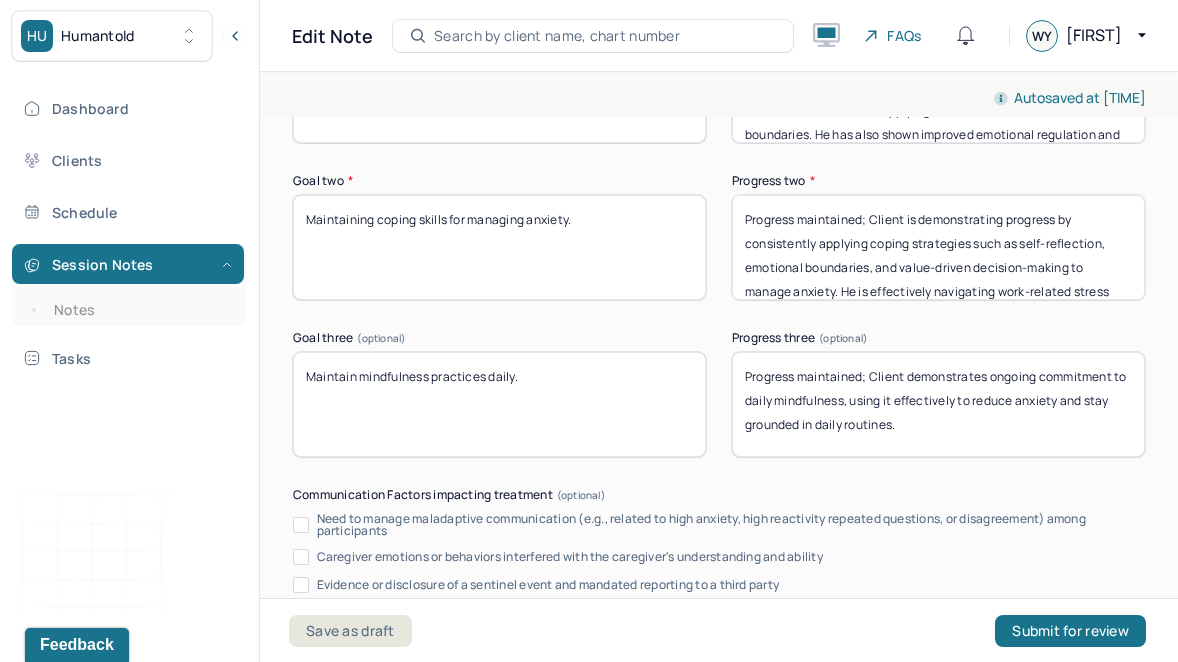 click on "Progress maintained; Client is demonstrating progress by consistently applying coping strategies such as self-reflection, emotional boundaries, and value-driven decision-making to manage anxiety. He is effectively navigating work-related stress and personal relationships with increased emotional regulation and self-awareness." at bounding box center (938, 247) 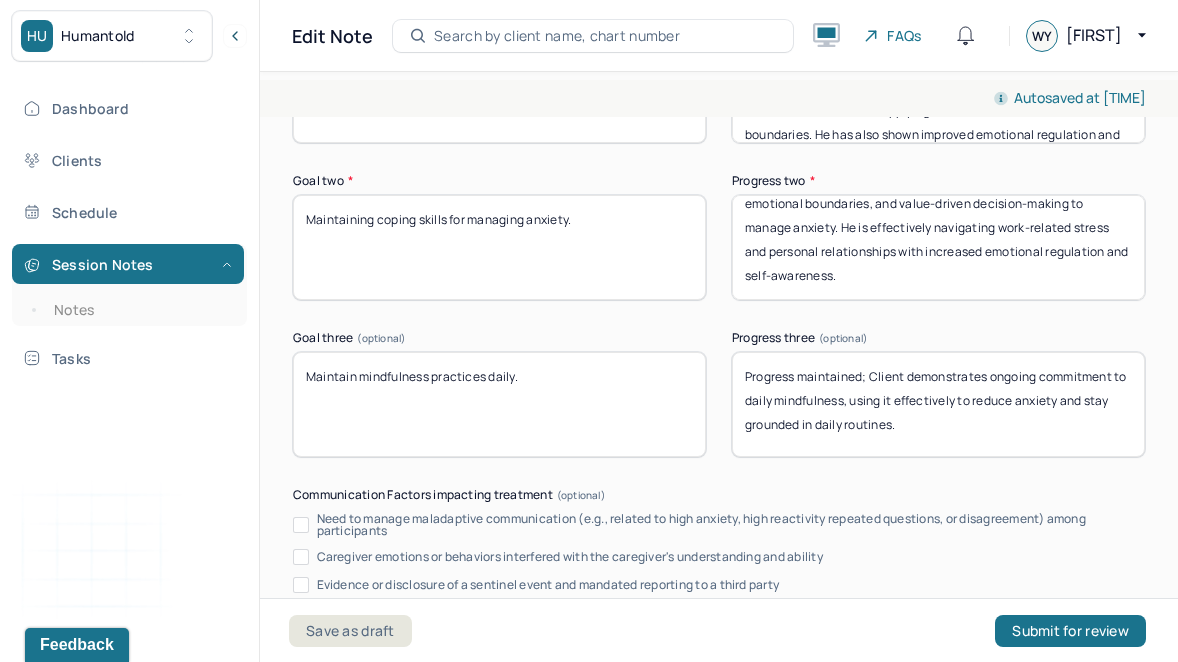scroll, scrollTop: 0, scrollLeft: 0, axis: both 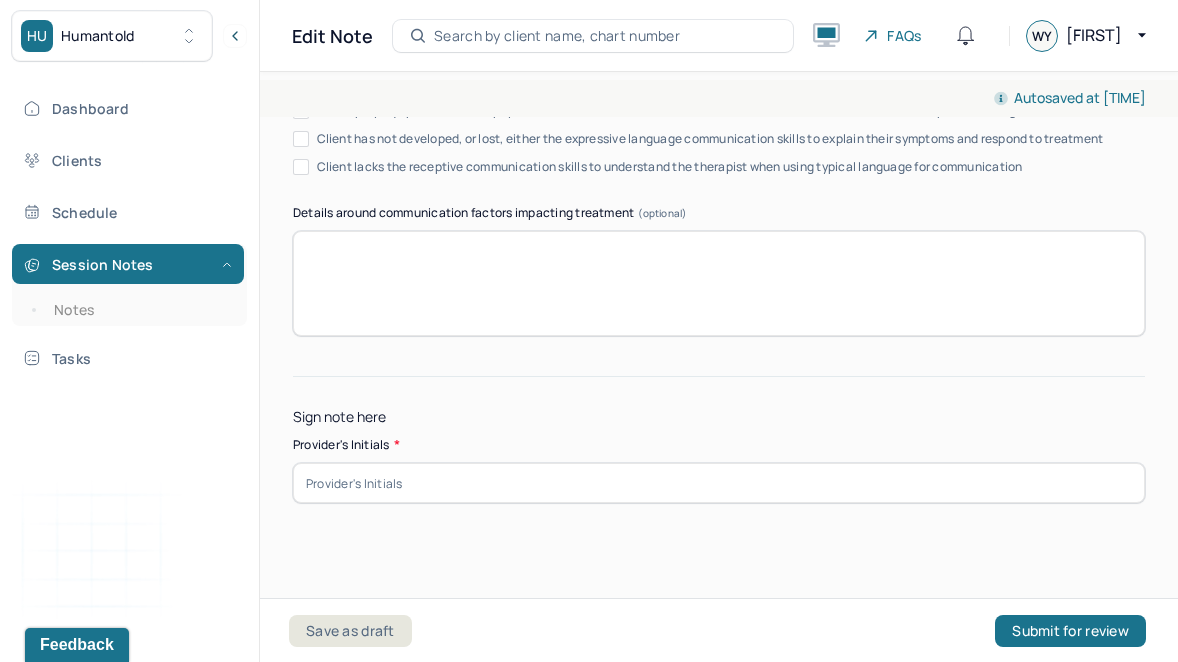 type on "Progress maintained; Client is demonstrating progress by consistently applying coping strategies such as self-reflection, emotional boundaries, and value-driven decision-making to manage anxiety. He is effectively navigating work-related stress and personal relationships with increased emotional regulation and self-awareness." 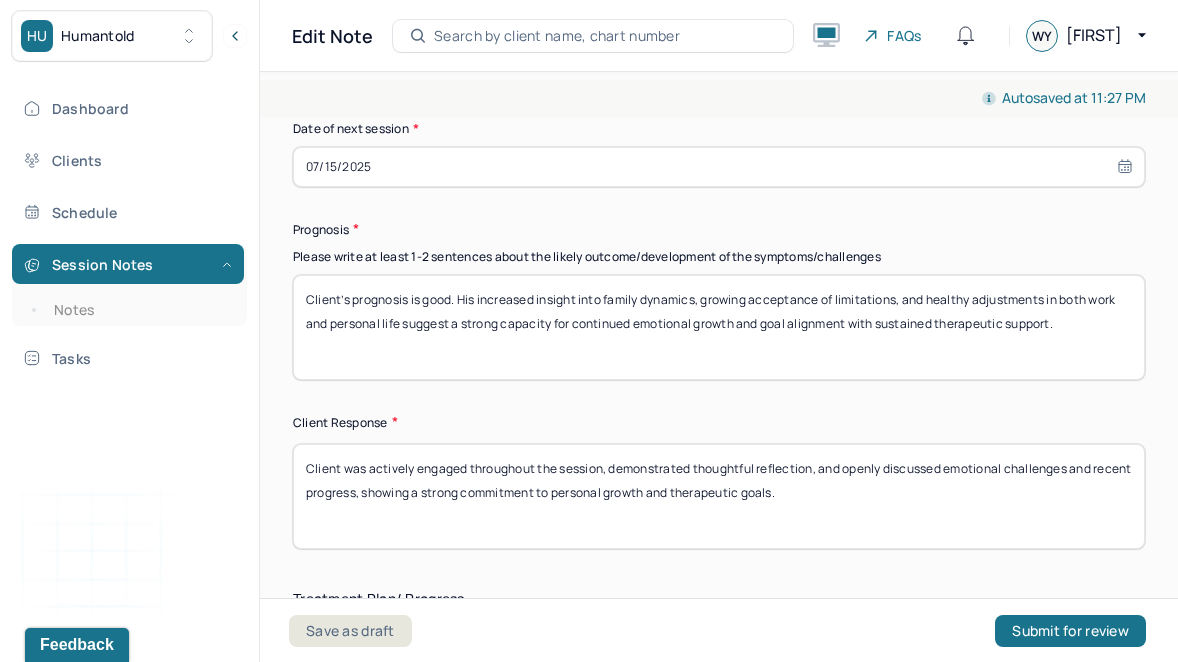 scroll, scrollTop: 3067, scrollLeft: 0, axis: vertical 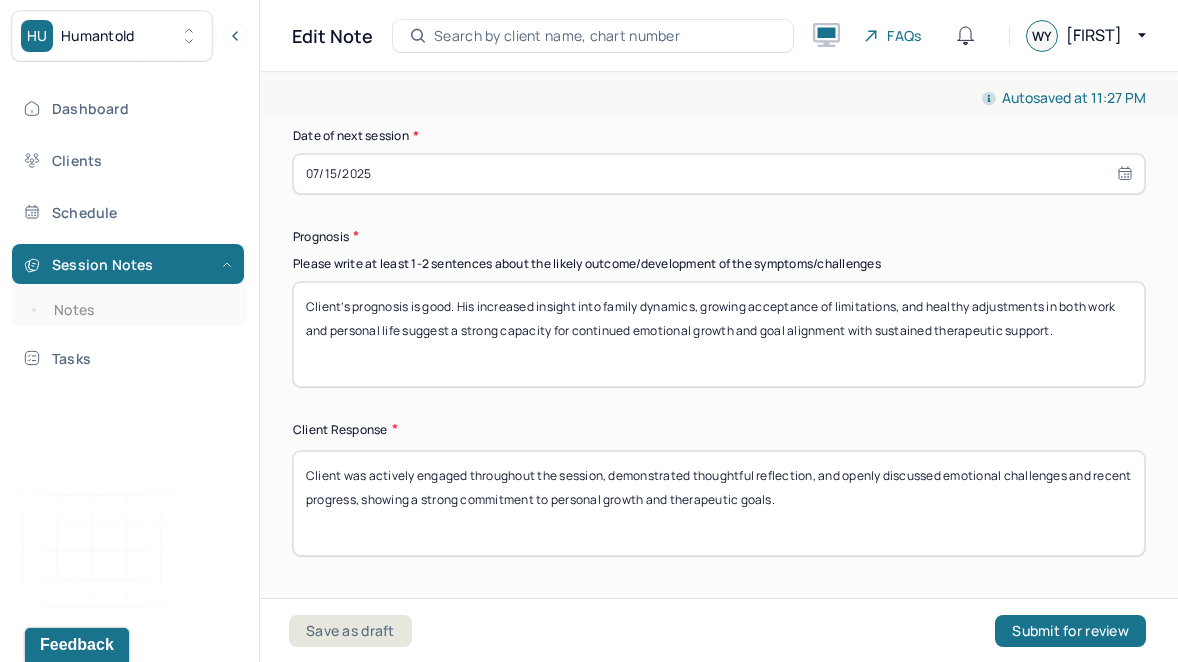type on "WY" 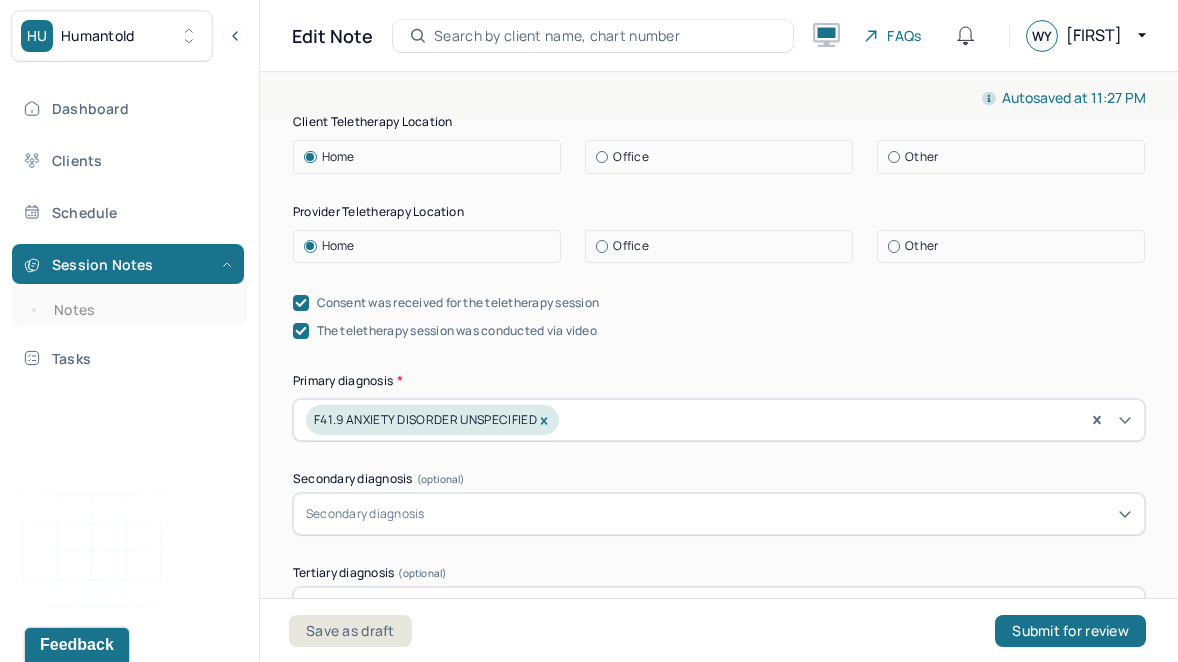 scroll, scrollTop: 460, scrollLeft: 0, axis: vertical 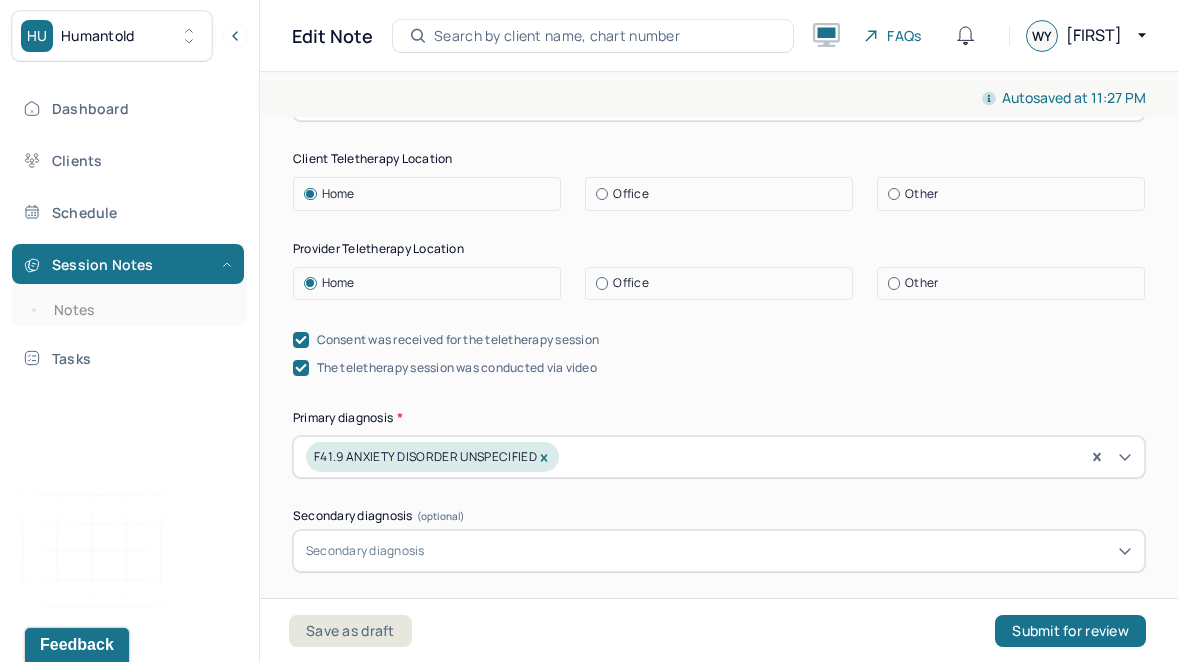 click 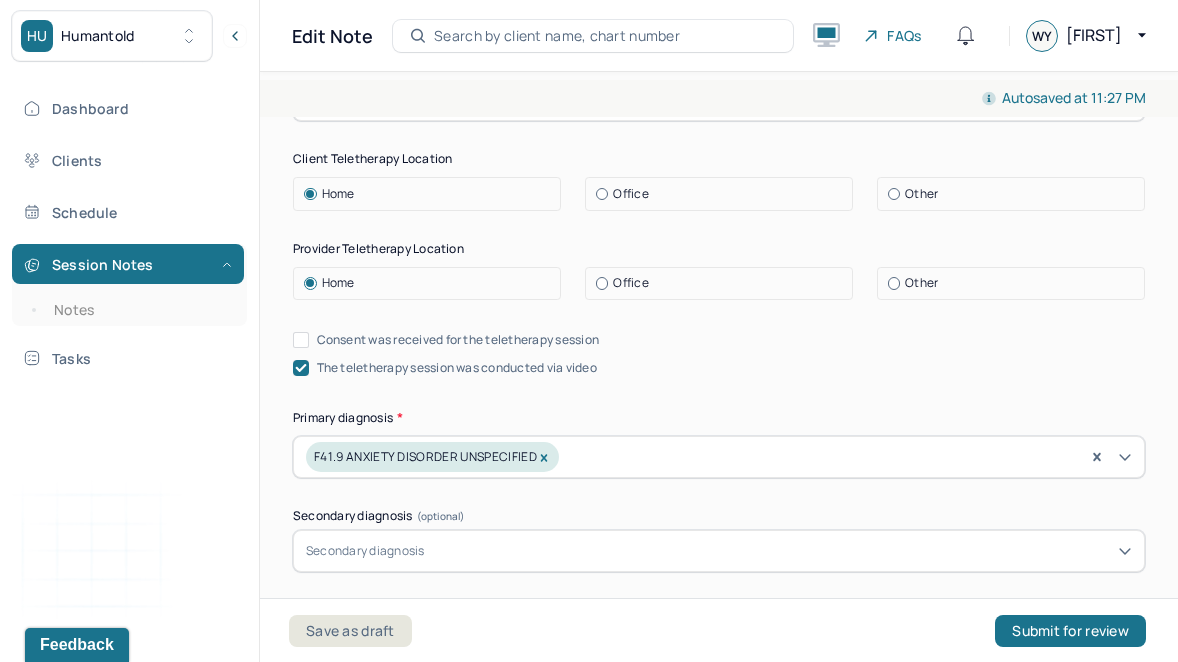click on "Consent was received for the teletherapy session" at bounding box center [301, 340] 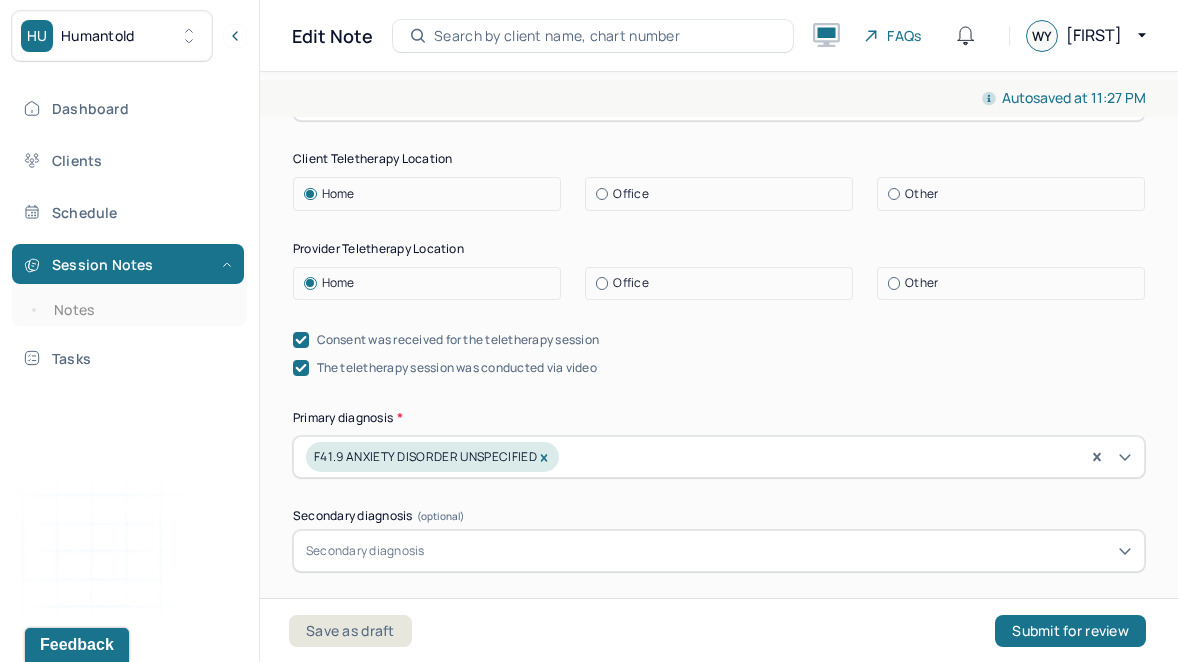 click 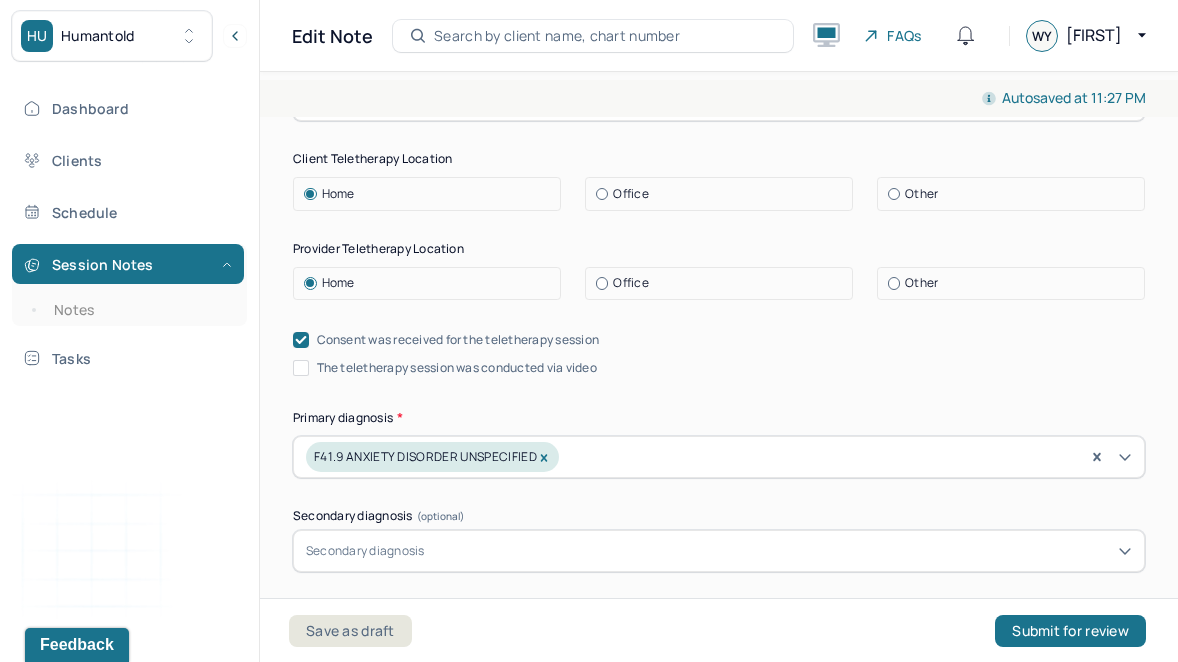 click on "The teletherapy session was conducted via video" at bounding box center [301, 368] 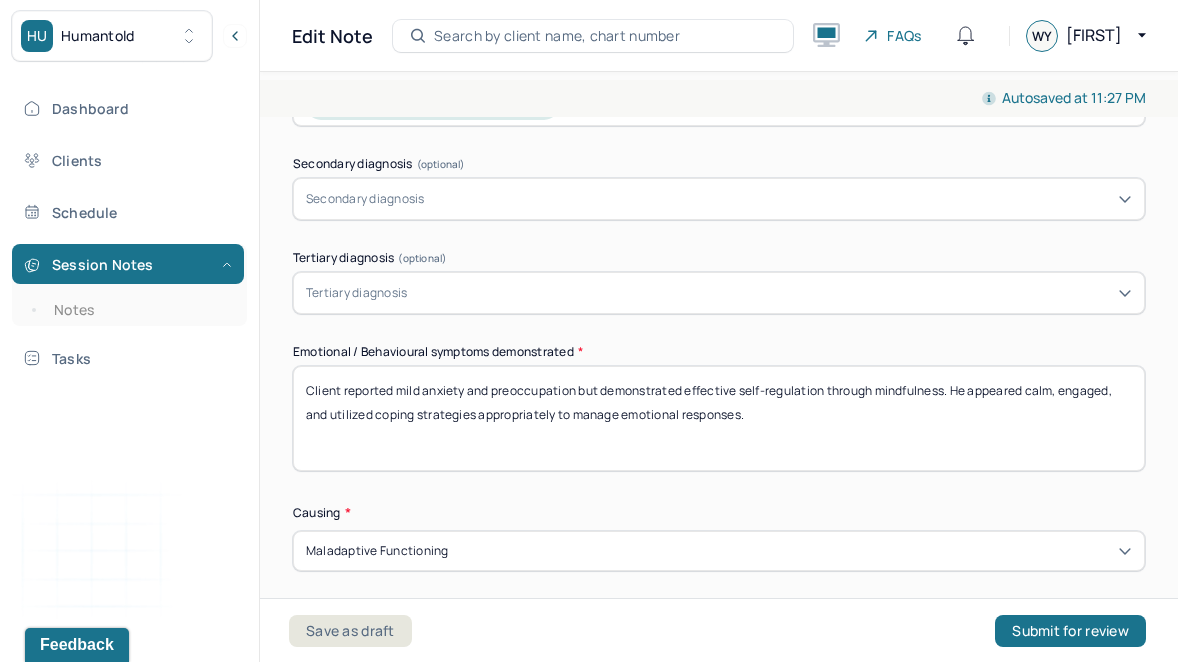 scroll, scrollTop: 993, scrollLeft: 0, axis: vertical 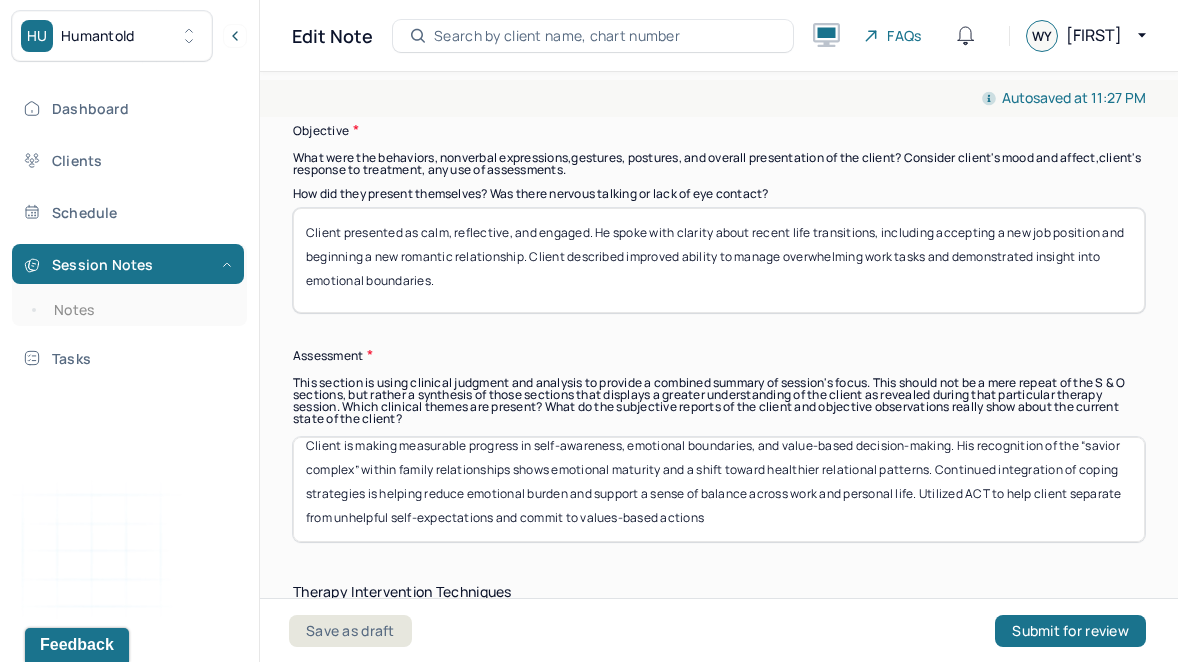 click on "Client is making measurable progress in self-awareness, emotional boundaries, and value-based decision-making. His recognition of the “savior complex” within family relationships shows emotional maturity and a shift toward healthier relational patterns. Continued integration of coping strategies is helping reduce emotional burden and support a sense of balance across work and personal life. Utilized ACT to help client separate from unhelpful self-expectations and commit to values-based actions" at bounding box center (719, 489) 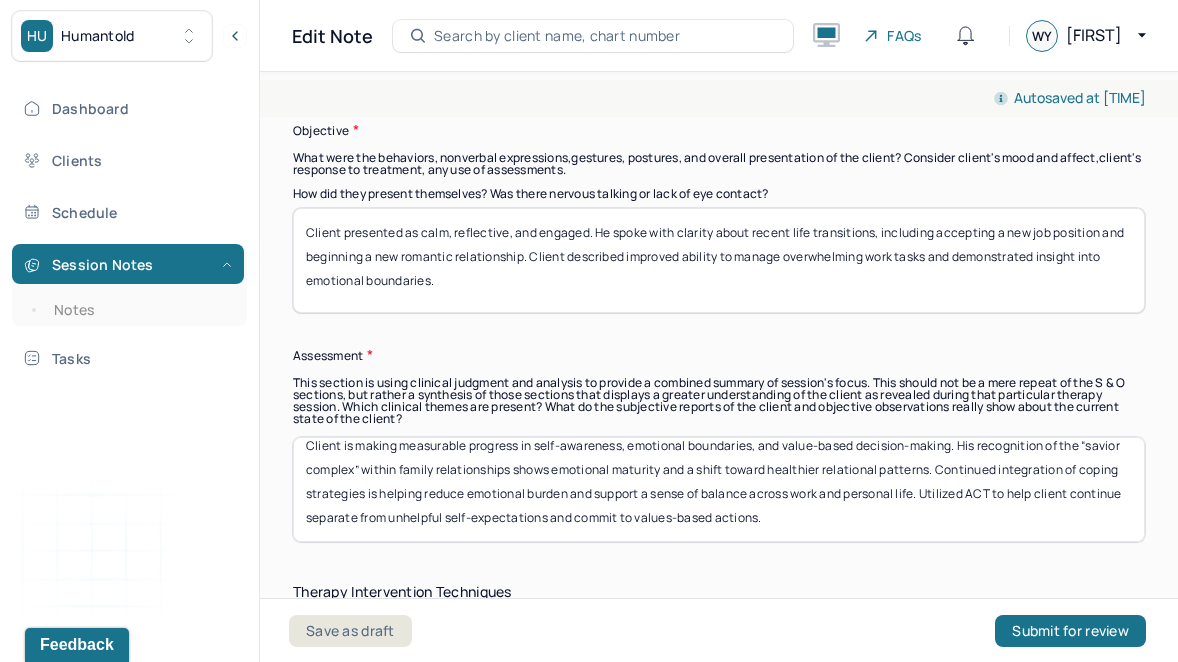 type on "Client is making measurable progress in self-awareness, emotional boundaries, and value-based decision-making. His recognition of the “savior complex” within family relationships shows emotional maturity and a shift toward healthier relational patterns. Continued integration of coping strategies is helping reduce emotional burden and support a sense of balance across work and personal life. Utilized ACT to help client continue separate from unhelpful self-expectations and commit to values-based actions." 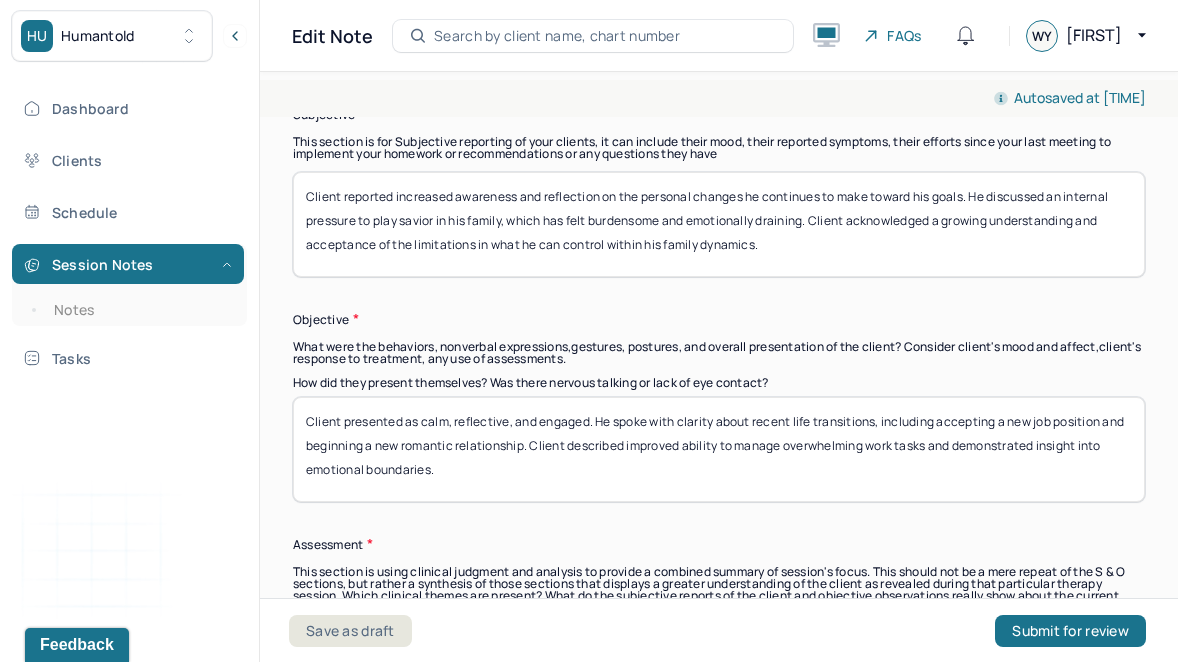 scroll, scrollTop: 1446, scrollLeft: 0, axis: vertical 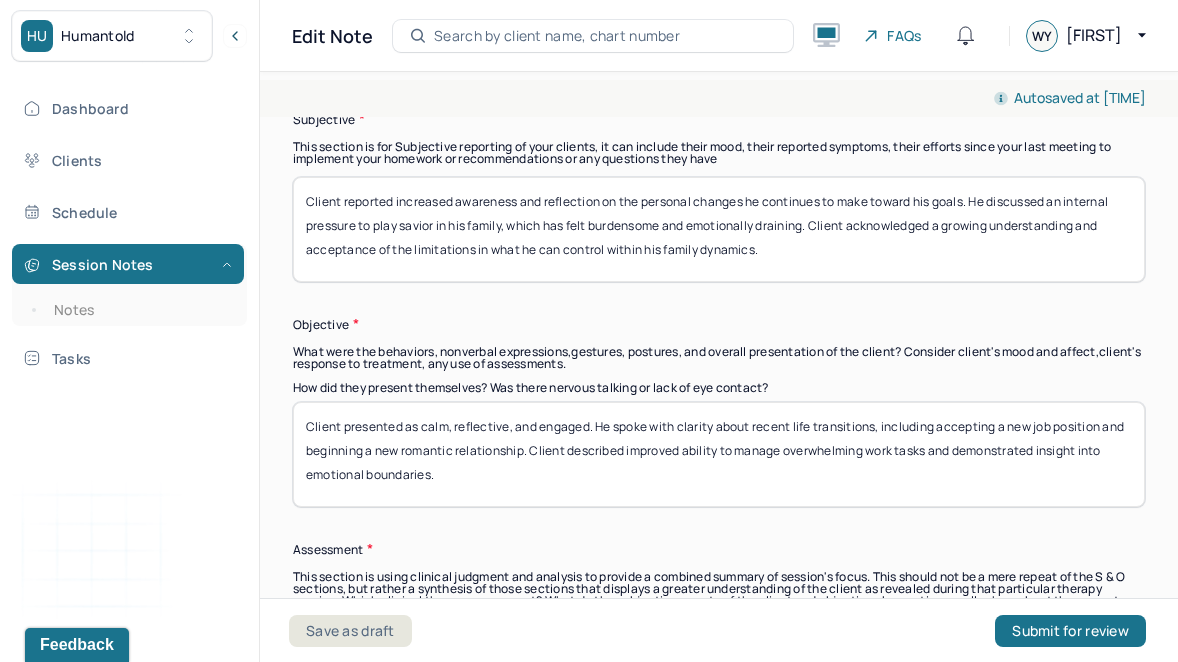 drag, startPoint x: 337, startPoint y: 293, endPoint x: 310, endPoint y: 180, distance: 116.18089 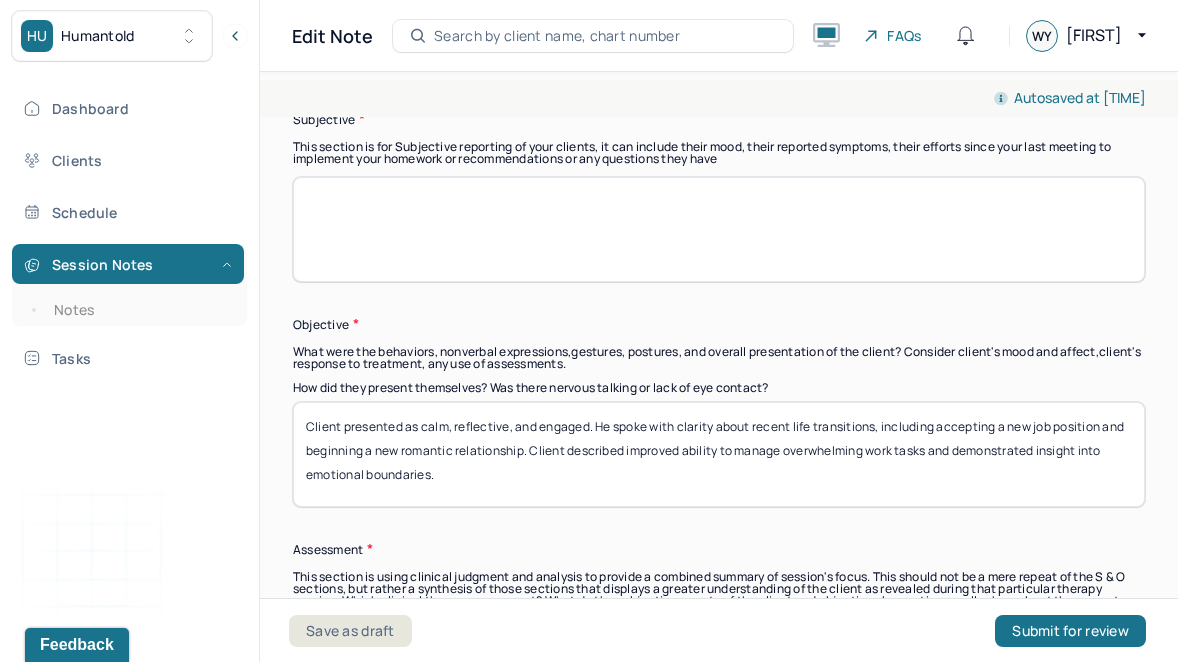 paste on "Client continues to report ongoing progress with setting and maintaining boundaries in various areas of his life. He expressed that this has been beneficial in reducing his overall worry and anxiety. While he shared minor concerns about transitioning into a new role, he stated feeling confident in his ability to manage the associated responsibilities." 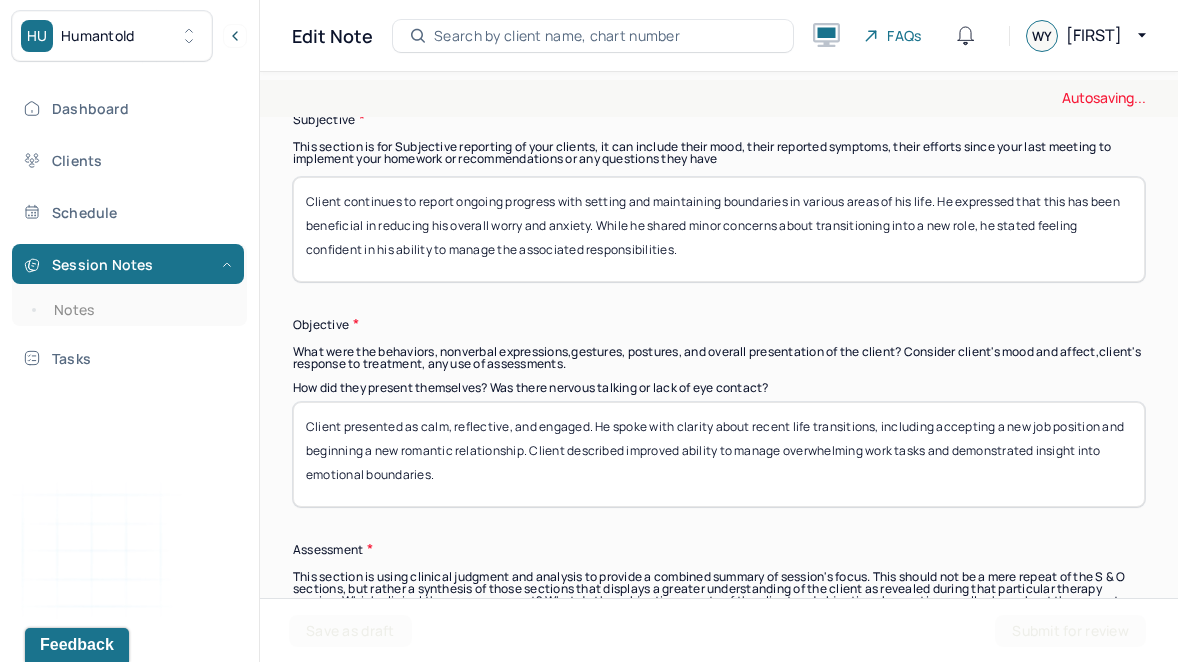 click on "Client reported increased awareness and reflection on the personal changes he continues to make toward his goals. He discussed an internal pressure to play savior in his family, which has felt burdensome and emotionally draining. Client acknowledged a growing understanding and acceptance of the limitations in what he can control within his family dynamics." at bounding box center [719, 229] 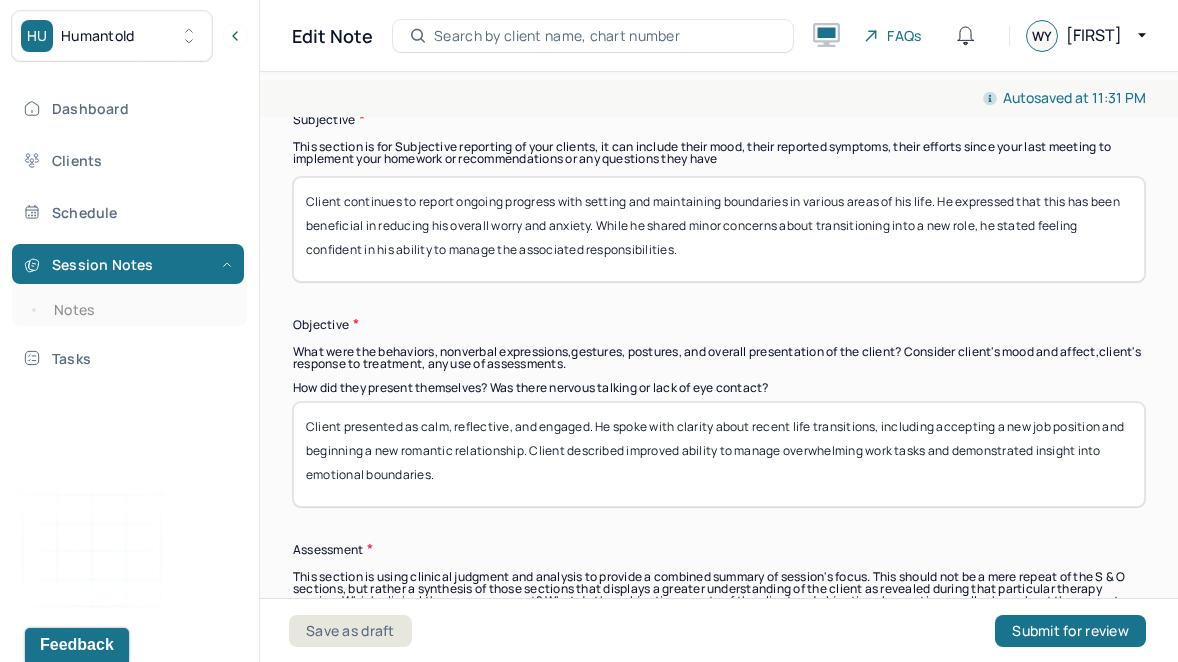type on "Client continues to report ongoing progress with setting and maintaining boundaries in various areas of his life. He expressed that this has been beneficial in reducing his overall worry and anxiety. While he shared minor concerns about transitioning into a new role, he stated feeling confident in his ability to manage the associated responsibilities." 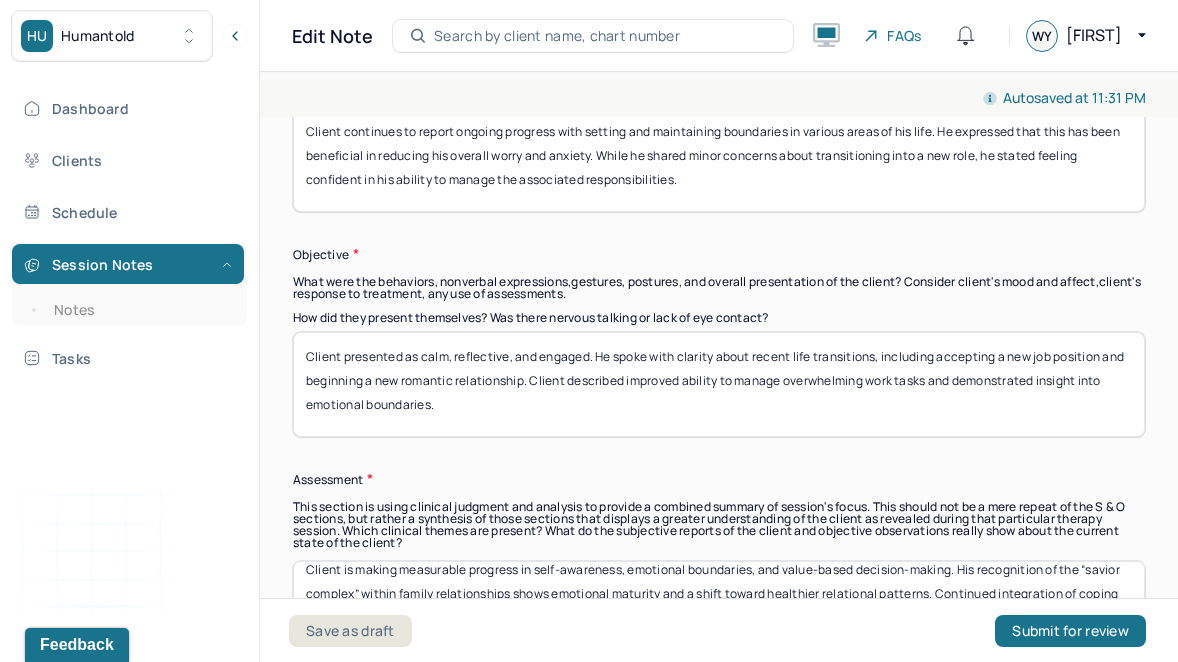 scroll, scrollTop: 1594, scrollLeft: 0, axis: vertical 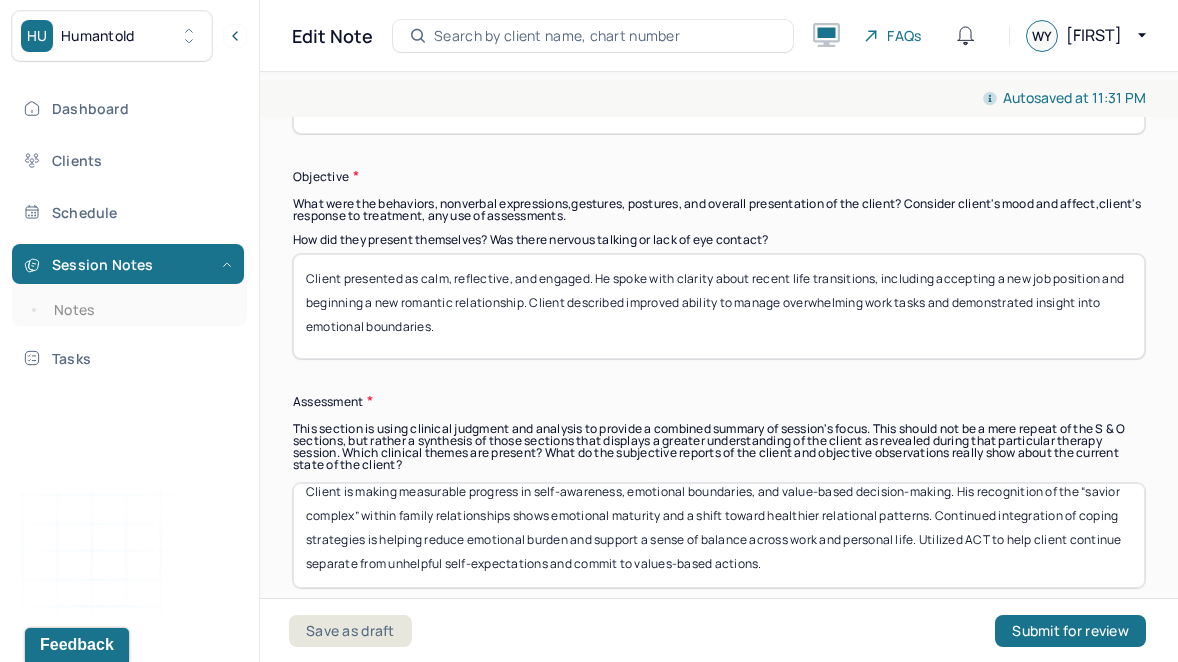 drag, startPoint x: 445, startPoint y: 358, endPoint x: 246, endPoint y: 235, distance: 233.94444 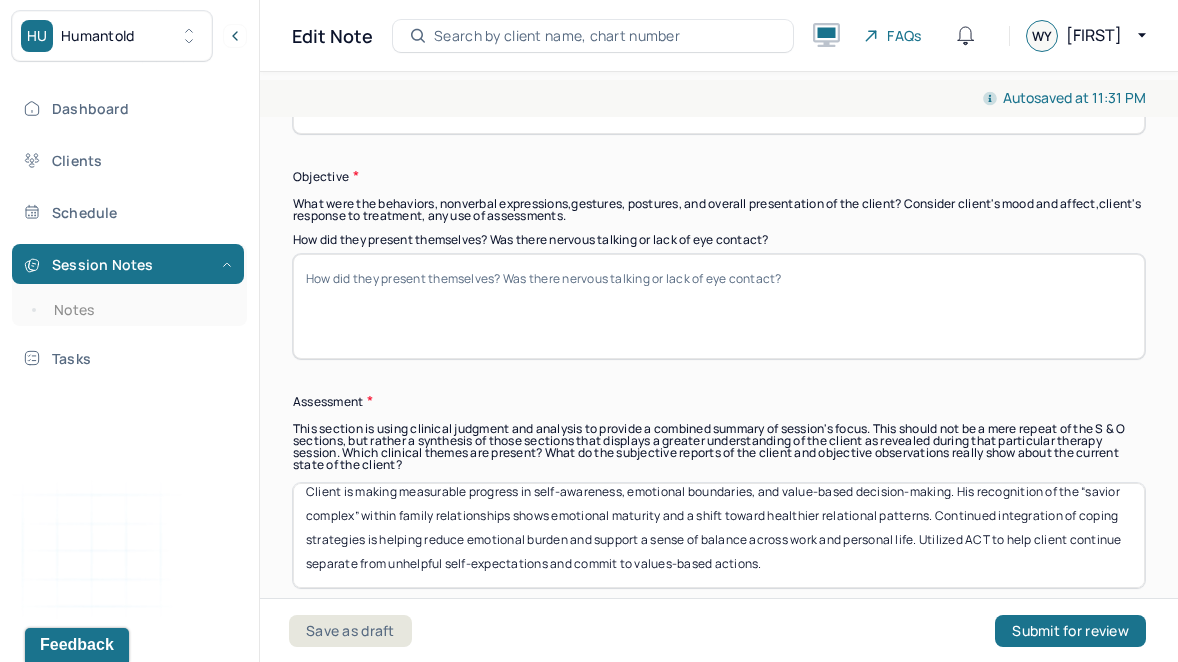 paste on "Client appeared engaged and self-reflective throughout the session. He displayed insight into his emotional patterns and demonstrated motivation to continue working on life balance." 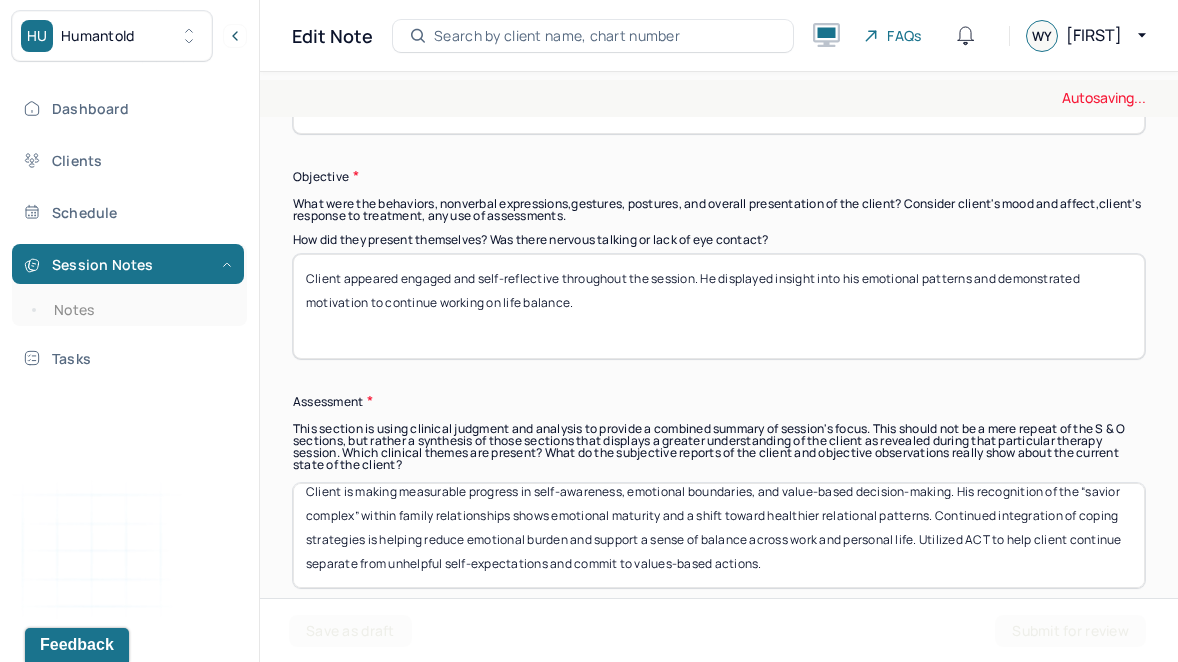 click on "Client presented as calm, reflective, and engaged. He spoke with clarity about recent life transitions, including accepting a new job position and beginning a new romantic relationship. Client described improved ability to manage overwhelming work tasks and demonstrated insight into emotional boundaries." at bounding box center [719, 306] 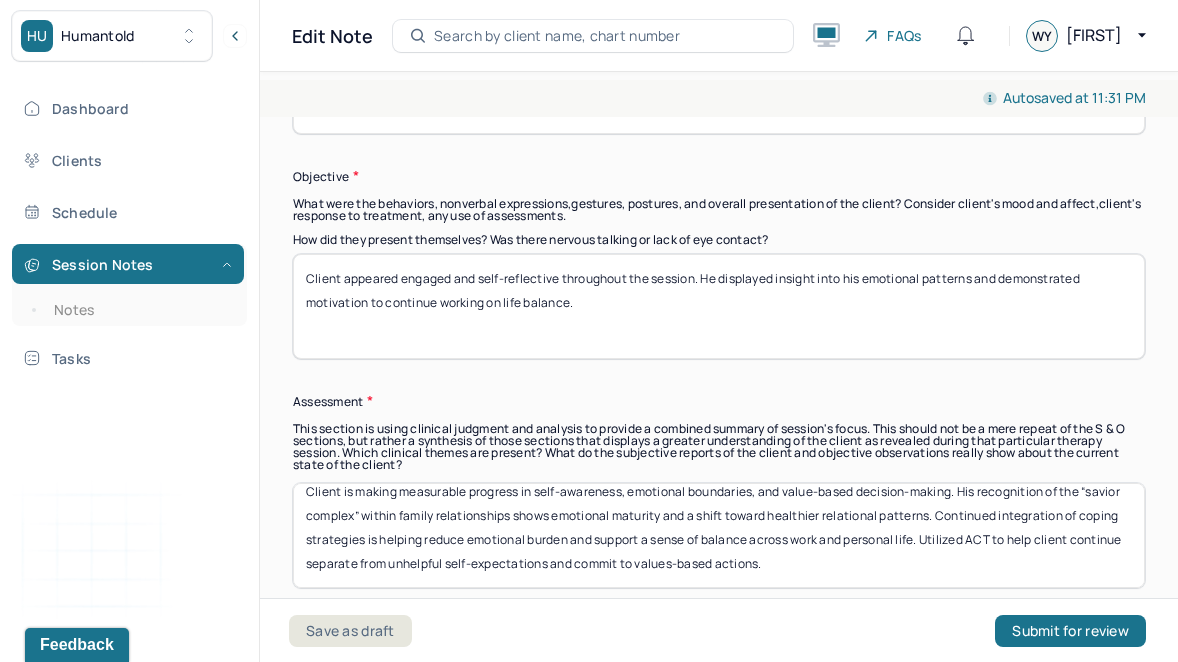 click on "Client appeared engaged and self-reflective throughout the session. He displayed insight into his emotional patterns and demonstrated motivation to continue working on life balance." at bounding box center (719, 306) 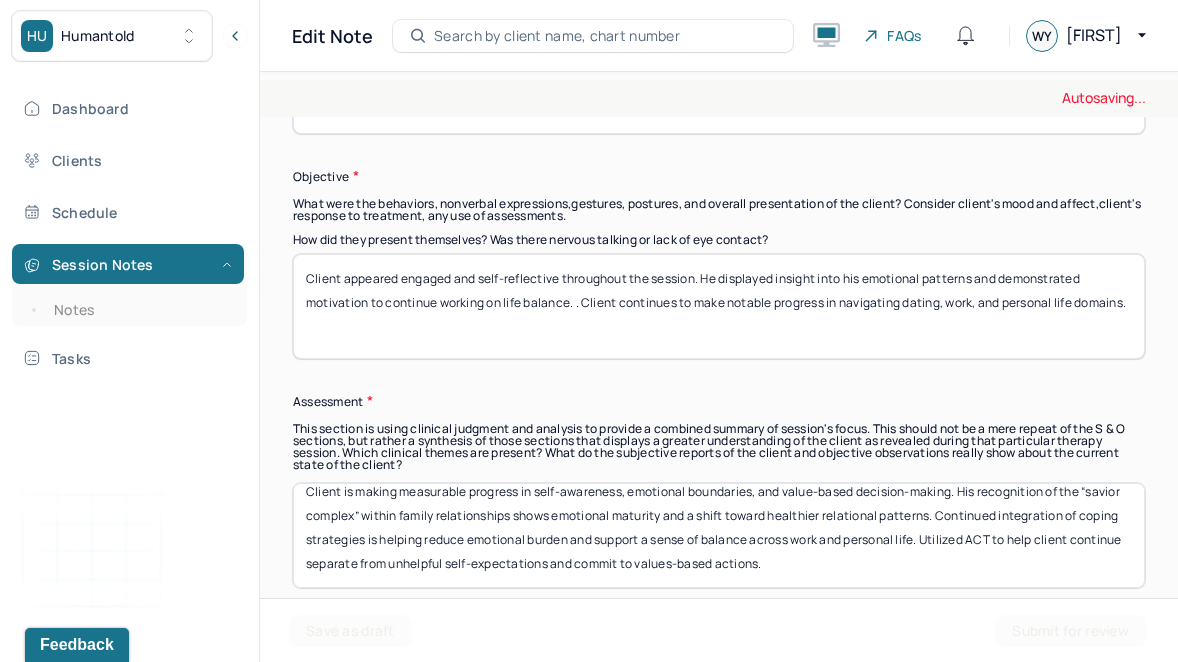 type on "Client appeared engaged and self-reflective throughout the session. He displayed insight into his emotional patterns and demonstrated motivation to continue working on life balance. . Client continues to make notable progress in navigating dating, work, and personal life domains." 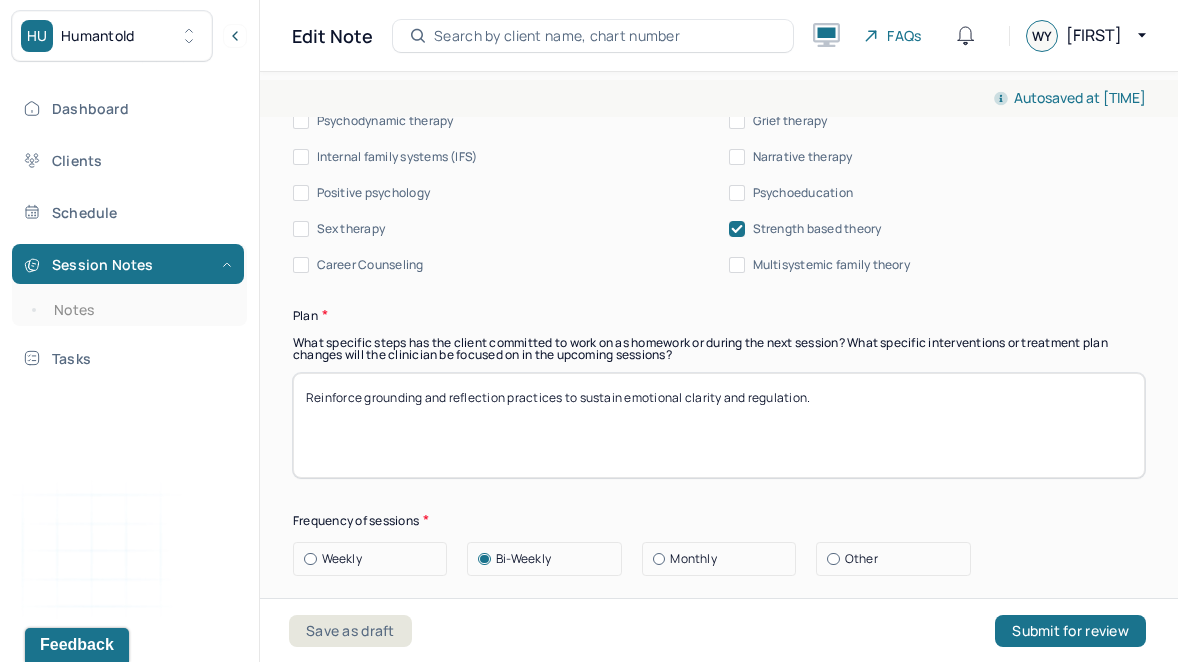 scroll, scrollTop: 2646, scrollLeft: 0, axis: vertical 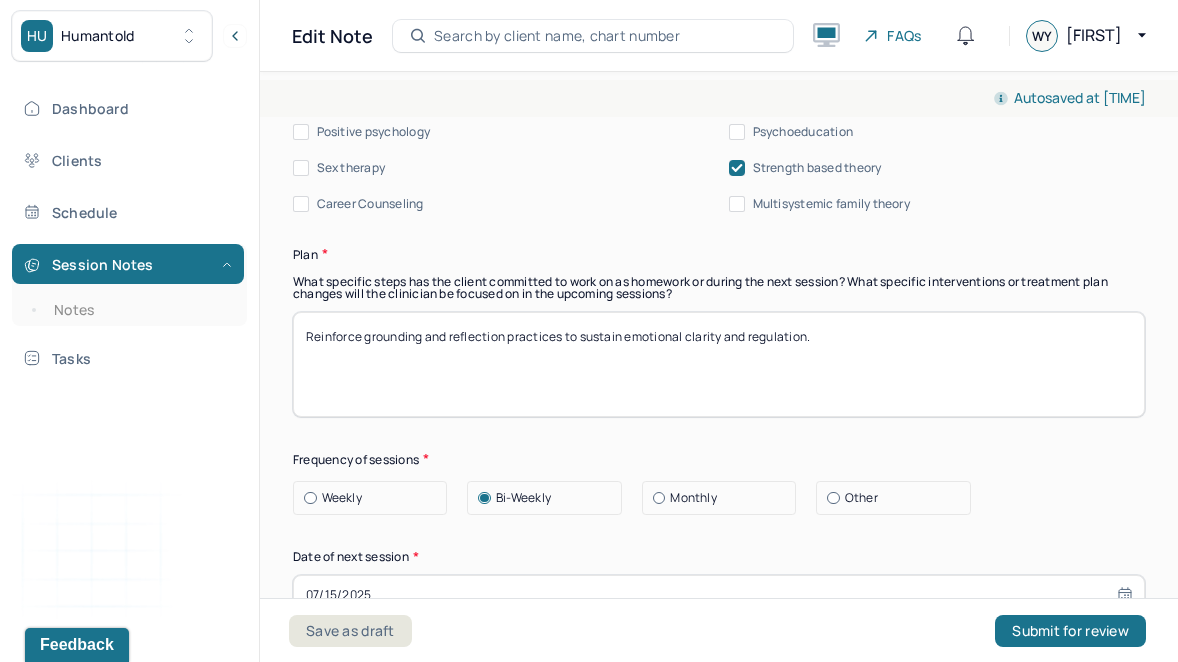 drag, startPoint x: 337, startPoint y: 383, endPoint x: 310, endPoint y: 330, distance: 59.48109 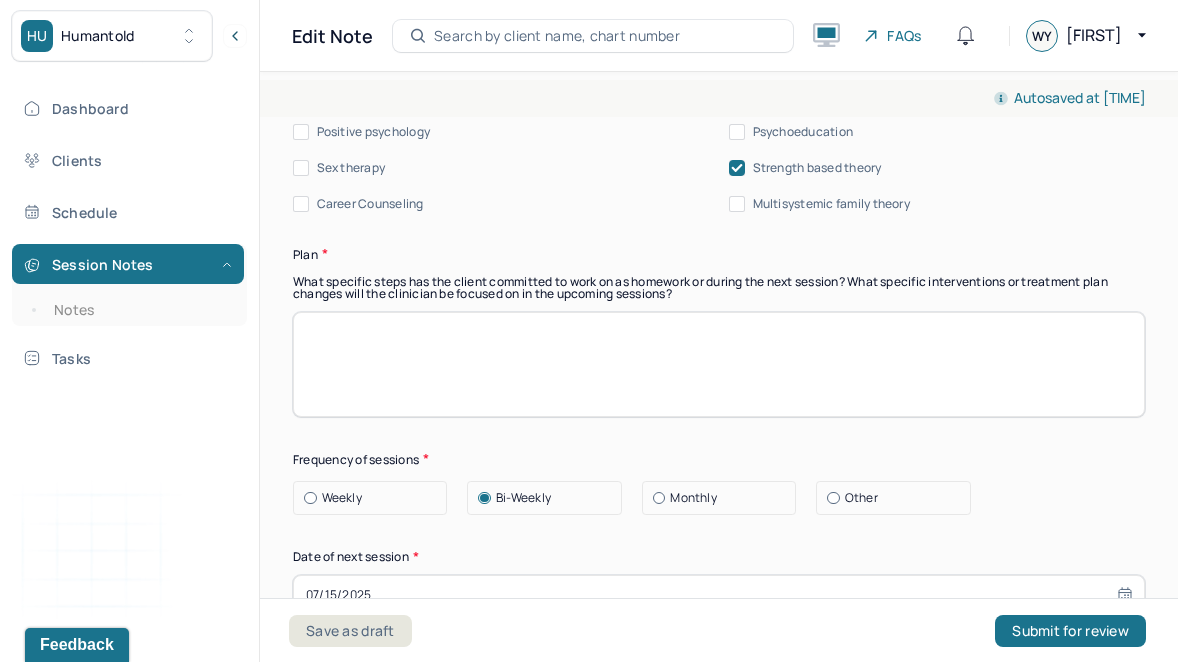 paste on "Next session will focus on exploring adjustment to new responsibilities and maintaining emotional balance across life domains." 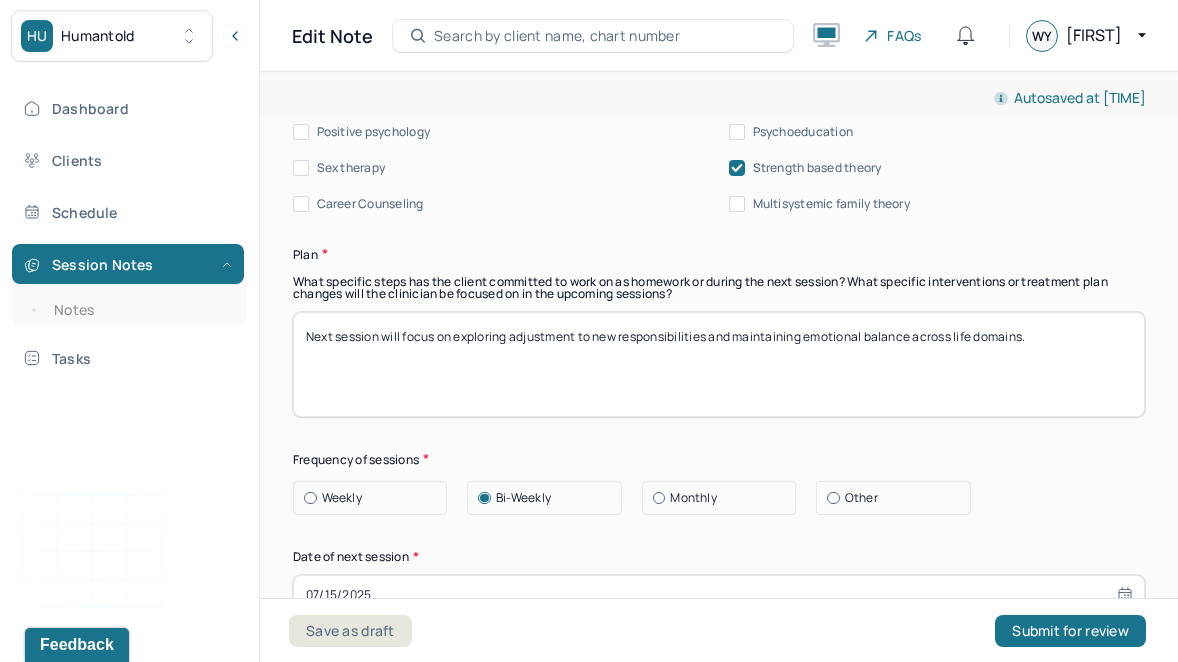 click on "Next session will focus on exploring adjustment to new responsibilities and maintaining emotional balance across life domains." at bounding box center (719, 364) 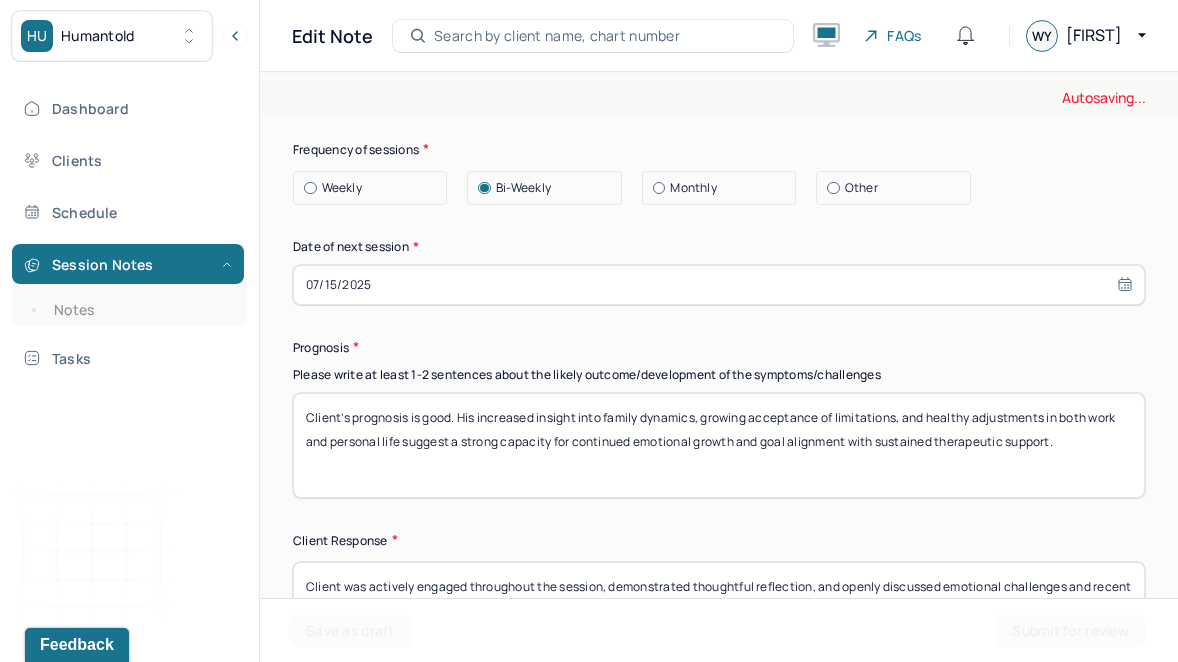 scroll, scrollTop: 2958, scrollLeft: 0, axis: vertical 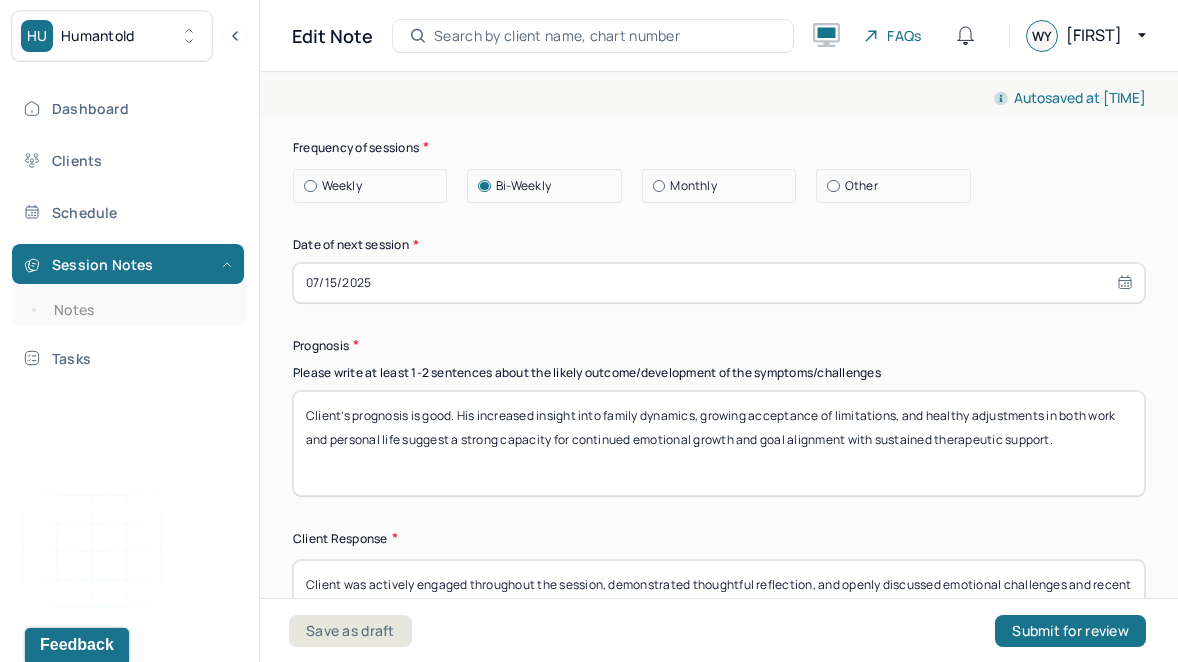 type on "Next session will focus on exploring adjustments to new responsibilities and maintaining emotional balance across life domains." 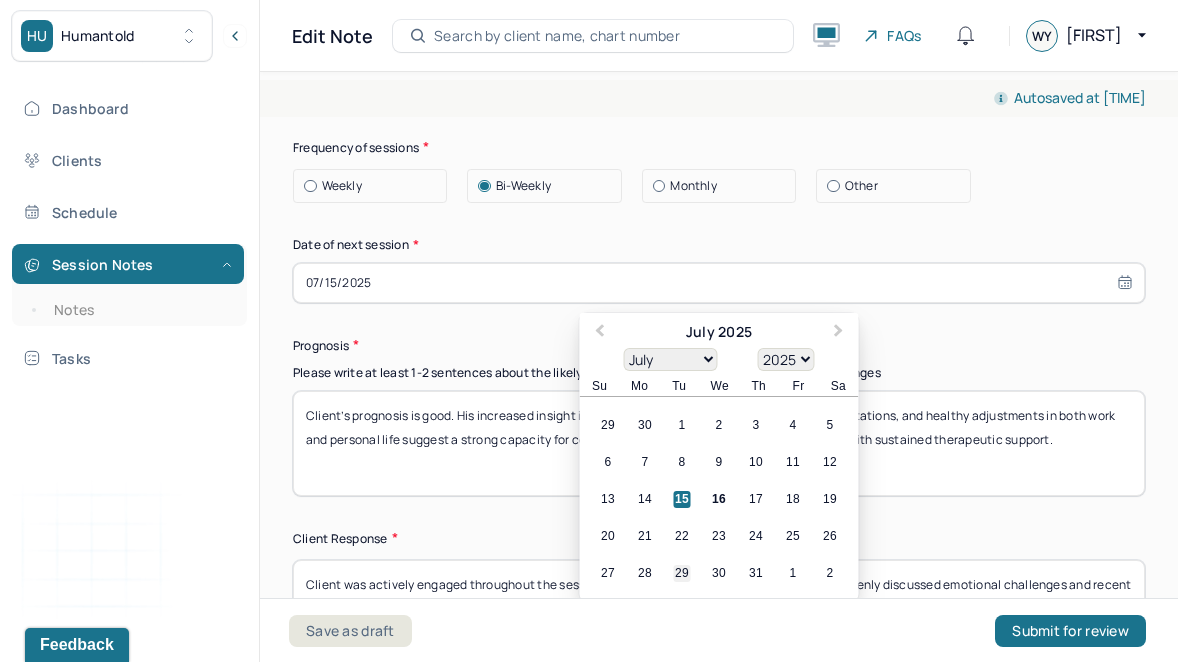 click on "29" at bounding box center [682, 573] 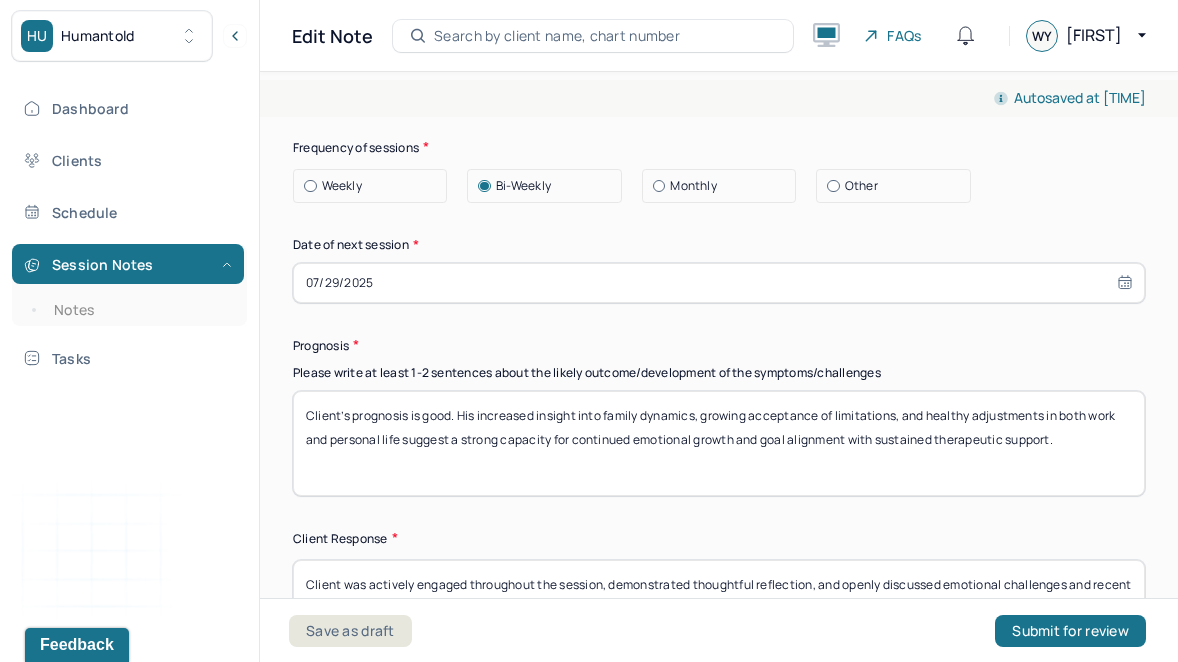 click on "Prognosis" at bounding box center (719, 345) 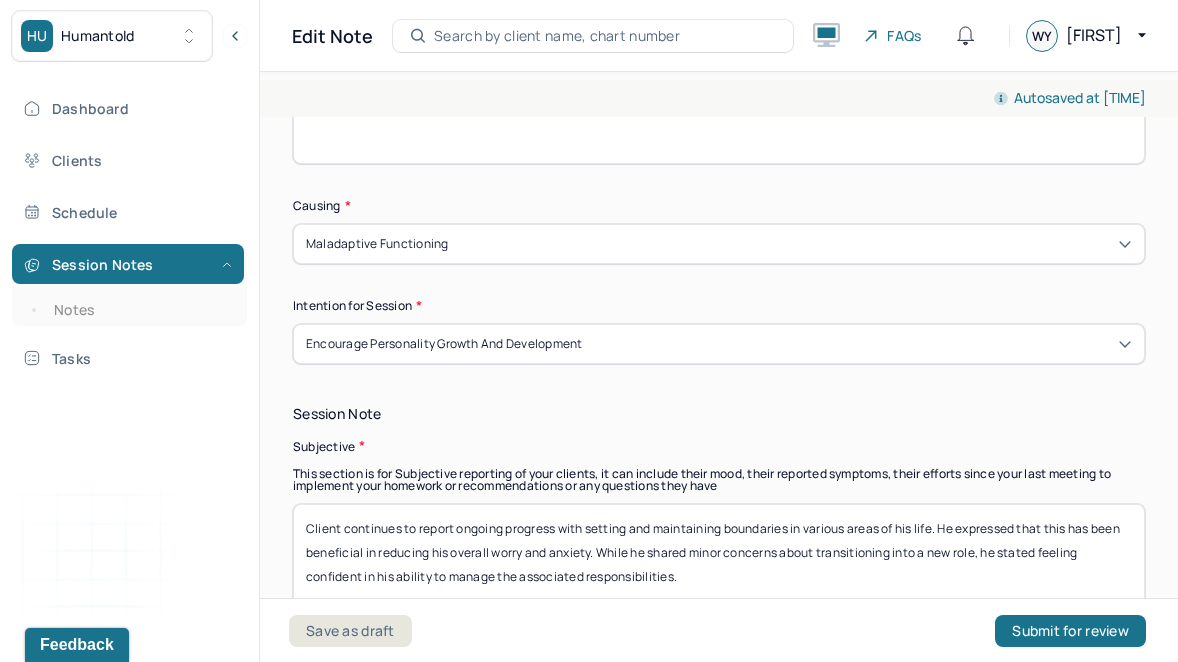 scroll, scrollTop: 1218, scrollLeft: 0, axis: vertical 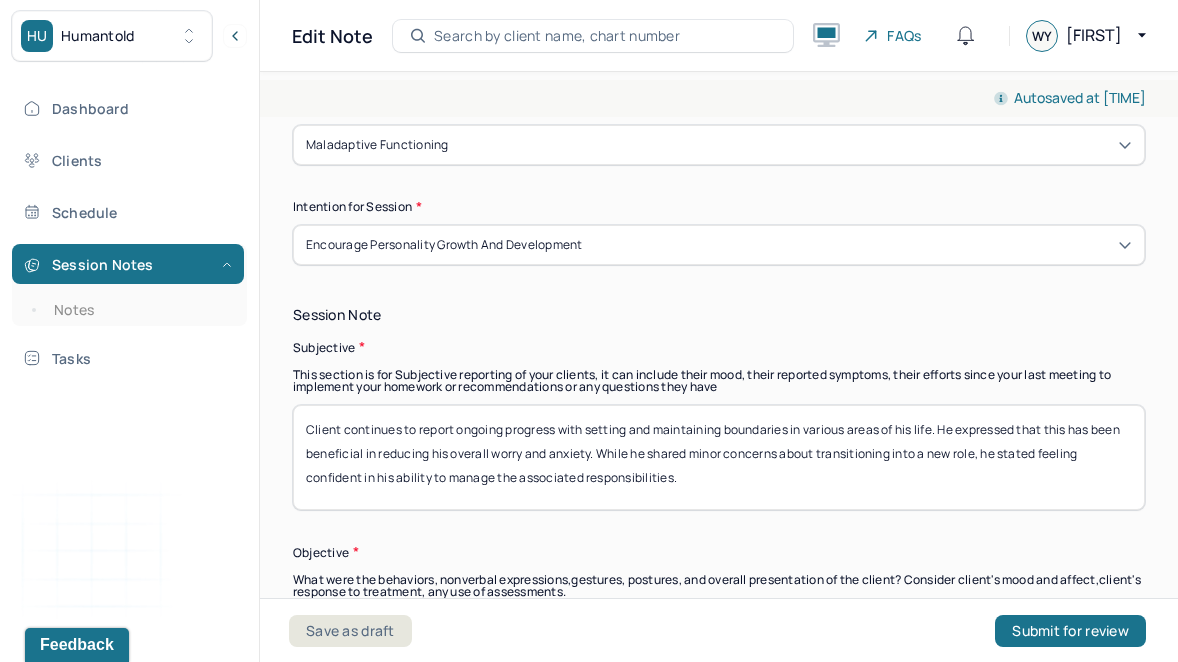 click on "Instructions The fields marked with an asterisk ( * ) are required before you can submit your notes. Before you can submit your session notes, they must be signed. You have the option to save your notes as a draft before making a submission. Appointment location * Teletherapy Client Teletherapy Location Home Office Other Provider Teletherapy Location Home Office Other Consent was received for the teletherapy session The teletherapy session was conducted via video Primary diagnosis * F41.9 ANXIETY DISORDER UNSPECIFIED Secondary diagnosis (optional) Secondary diagnosis Tertiary diagnosis (optional) Tertiary diagnosis Emotional / Behavioural symptoms demonstrated * Client reported mild anxiety and preoccupation but demonstrated effective self-regulation through mindfulness. He appeared calm, engaged, and utilized coping strategies appropriately to manage emotional responses.  Causing * Maladaptive Functioning Intention for Session * Encourage personality growth and development Session Note Subjective Objective *" at bounding box center (719, 1390) 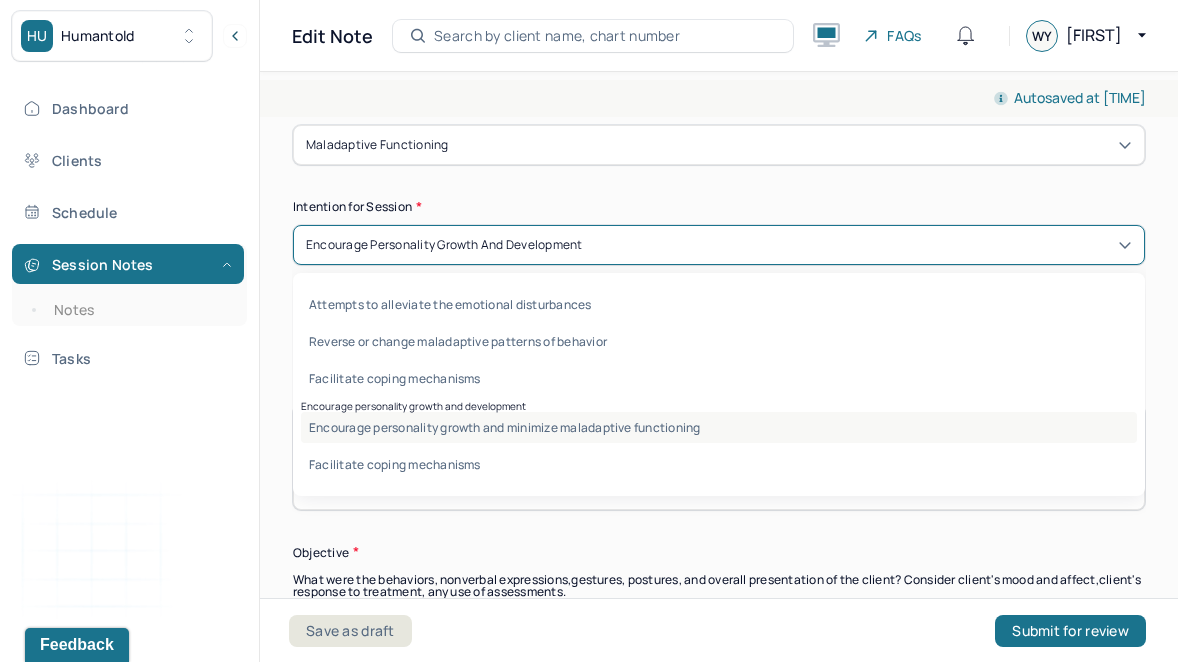 click on "Encourage personality growth and minimize maladaptive functioning" at bounding box center (719, 427) 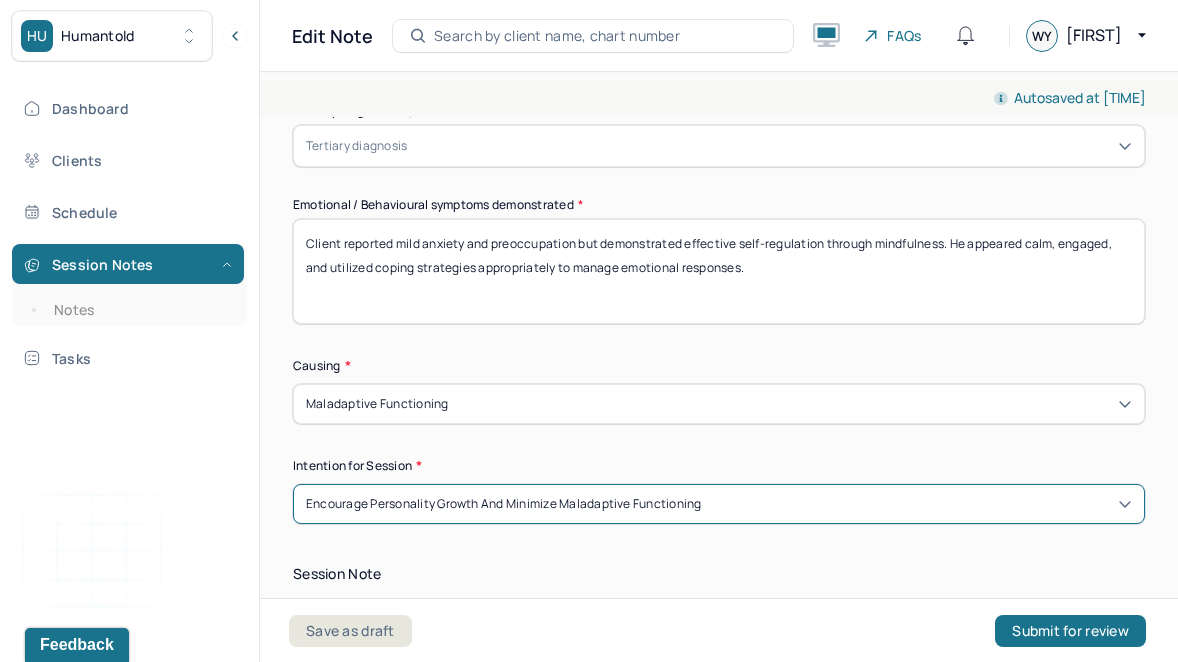 scroll, scrollTop: 943, scrollLeft: 0, axis: vertical 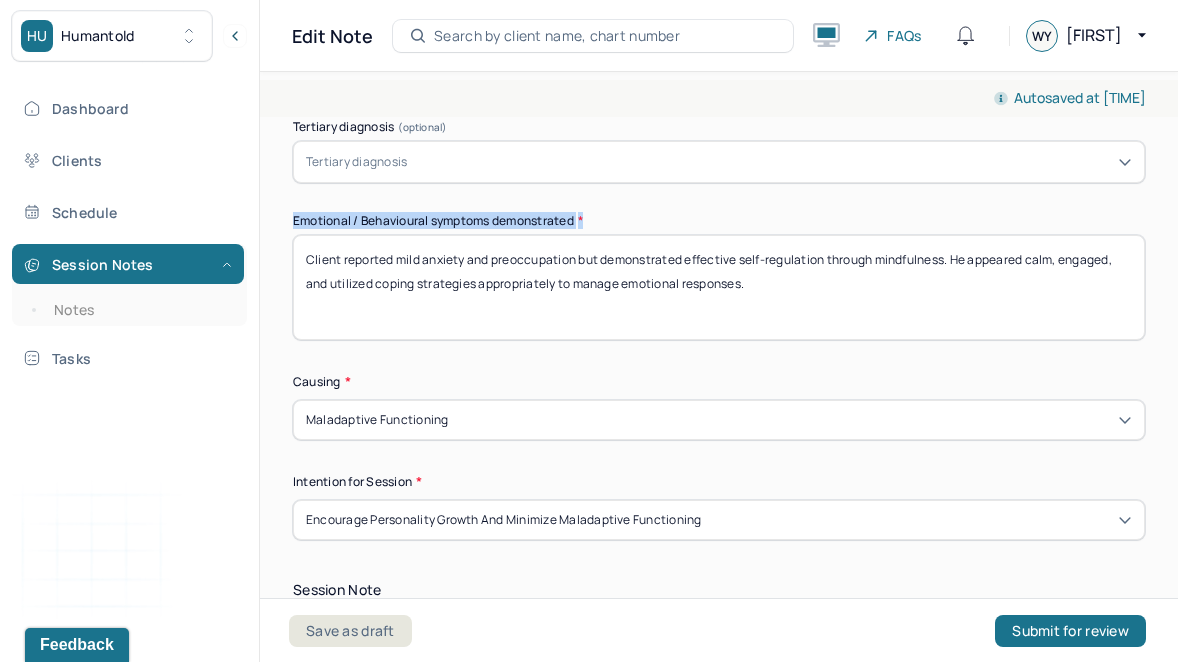 drag, startPoint x: 587, startPoint y: 232, endPoint x: 287, endPoint y: 225, distance: 300.08167 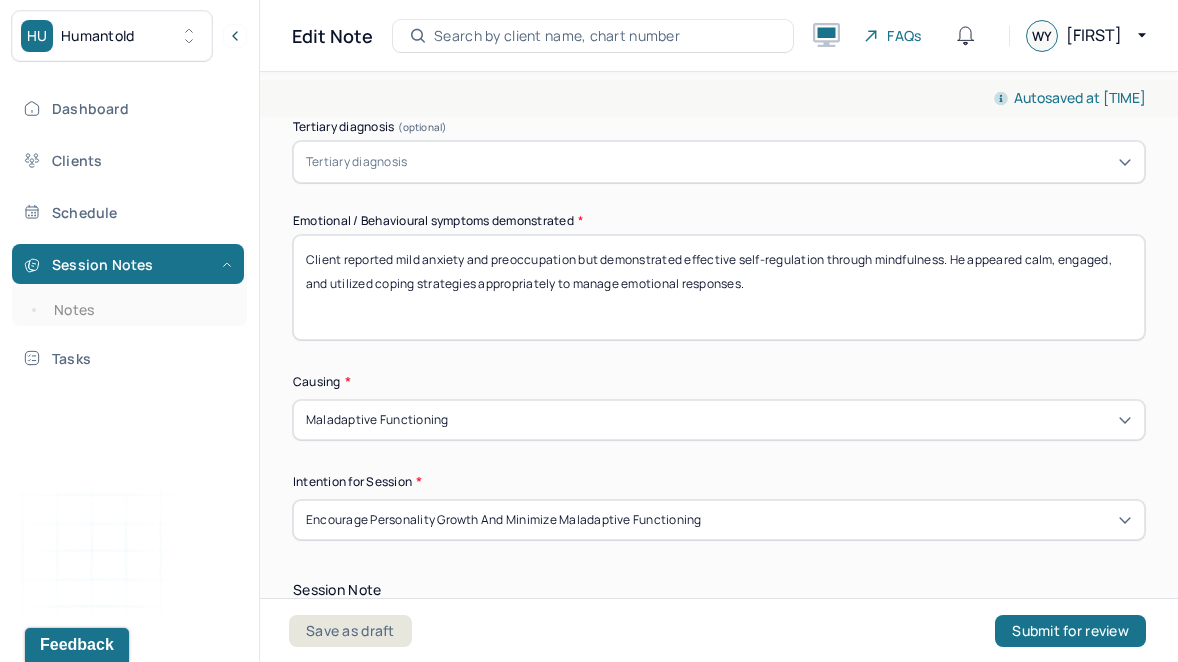 drag, startPoint x: 397, startPoint y: 335, endPoint x: 257, endPoint y: 240, distance: 169.18924 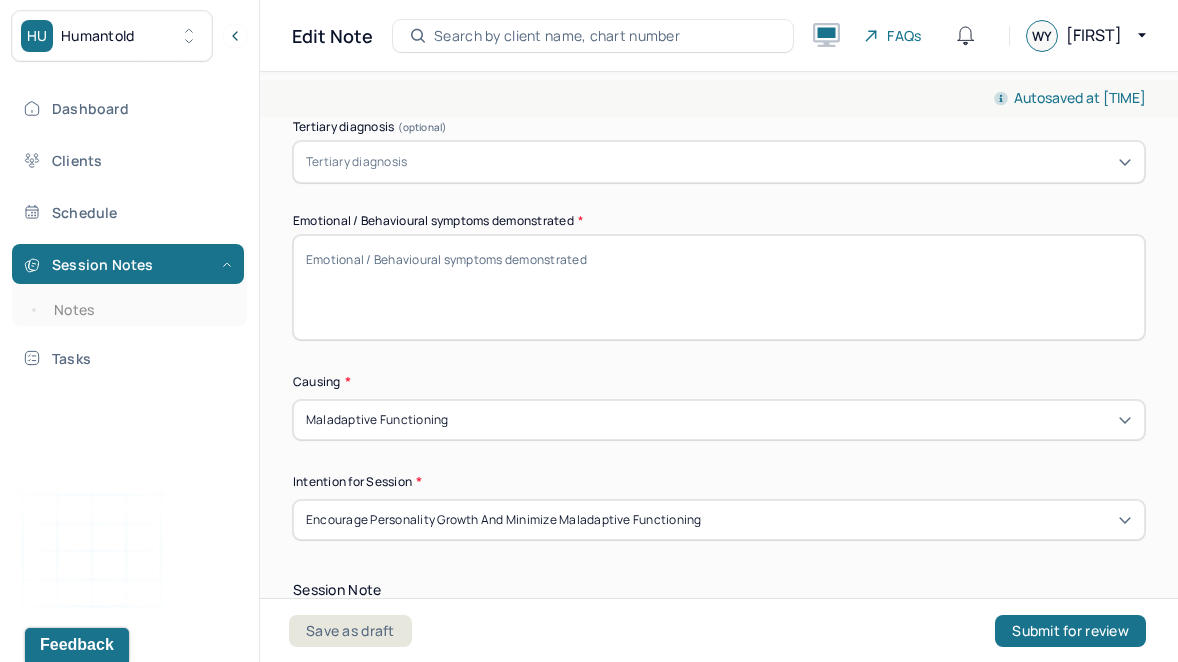paste on "Mild anticipatory anxiety related to transitioning into a new role
Decreased overall worry and anxiety due to improved boundary-setting
Increased self-confidence and emotional regulation" 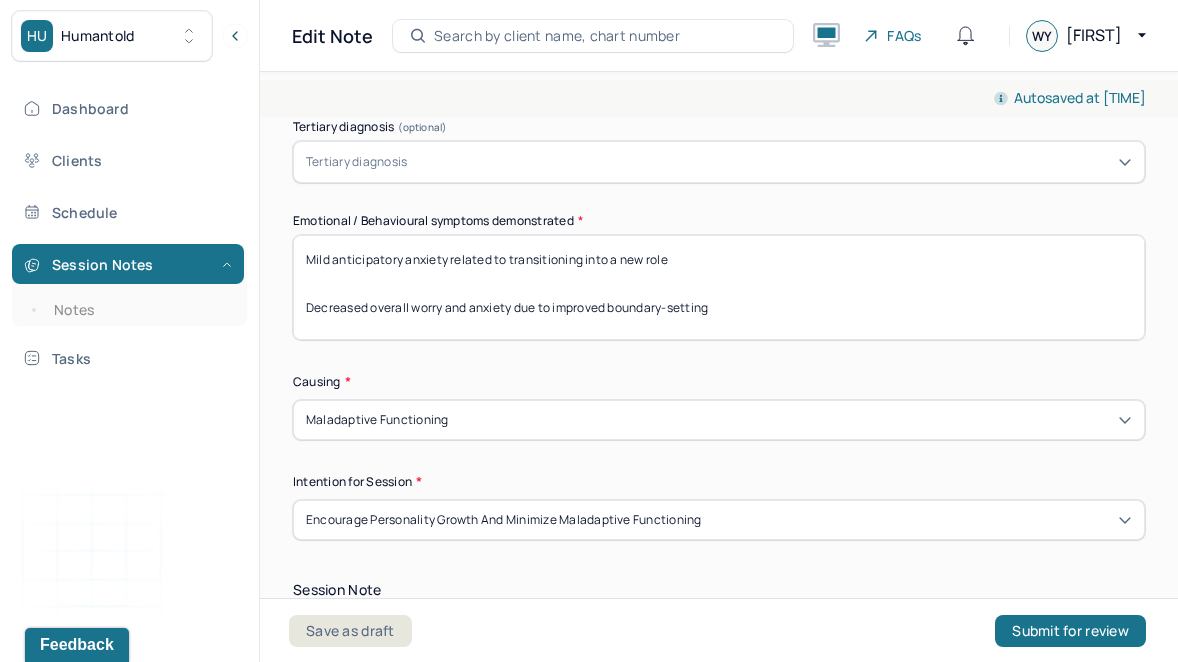 scroll, scrollTop: 24, scrollLeft: 0, axis: vertical 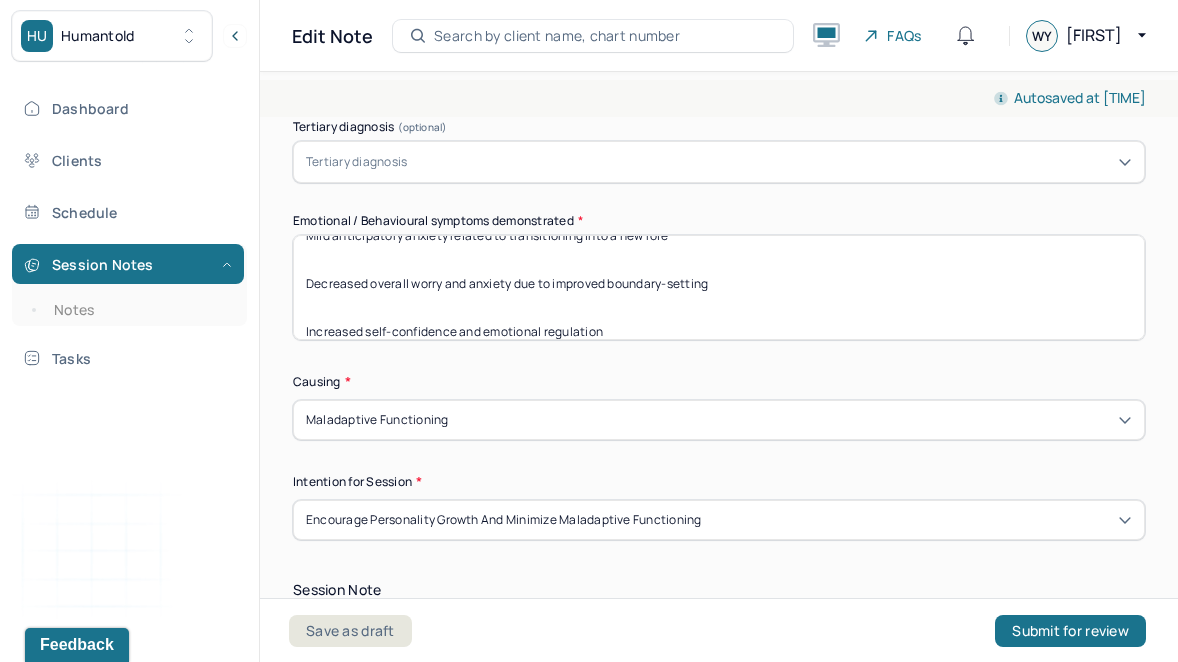 click on "Client reported mild anxiety and preoccupation but demonstrated effective self-regulation through mindfulness. He appeared calm, engaged, and utilized coping strategies appropriately to manage emotional responses." at bounding box center [719, 287] 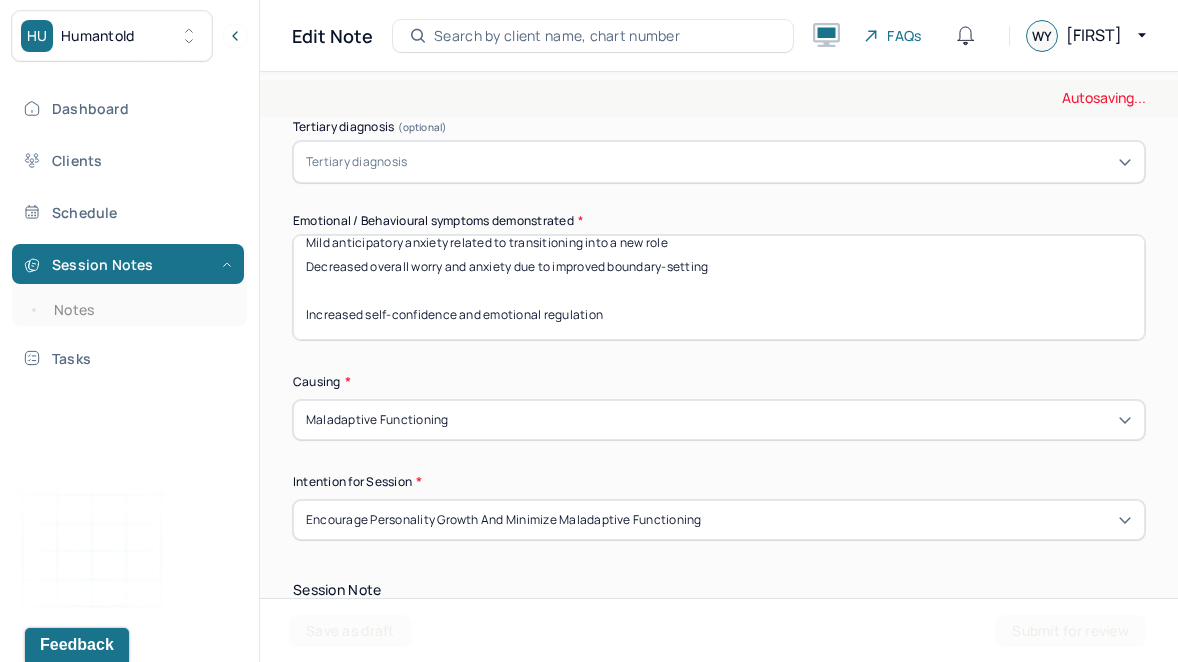 scroll, scrollTop: 16, scrollLeft: 0, axis: vertical 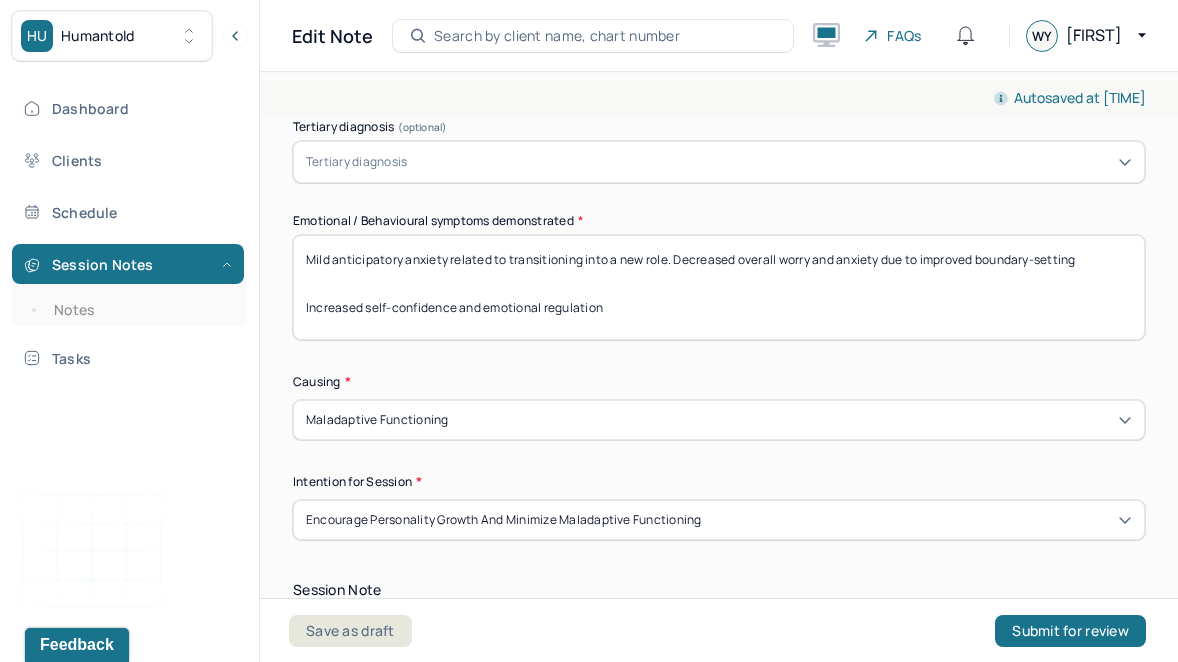click on "Mild anticipatory anxiety related to transitioning into a new role
Decreased overall worry and anxiety due to improved boundary-setting
Increased self-confidence and emotional regulation" at bounding box center (719, 287) 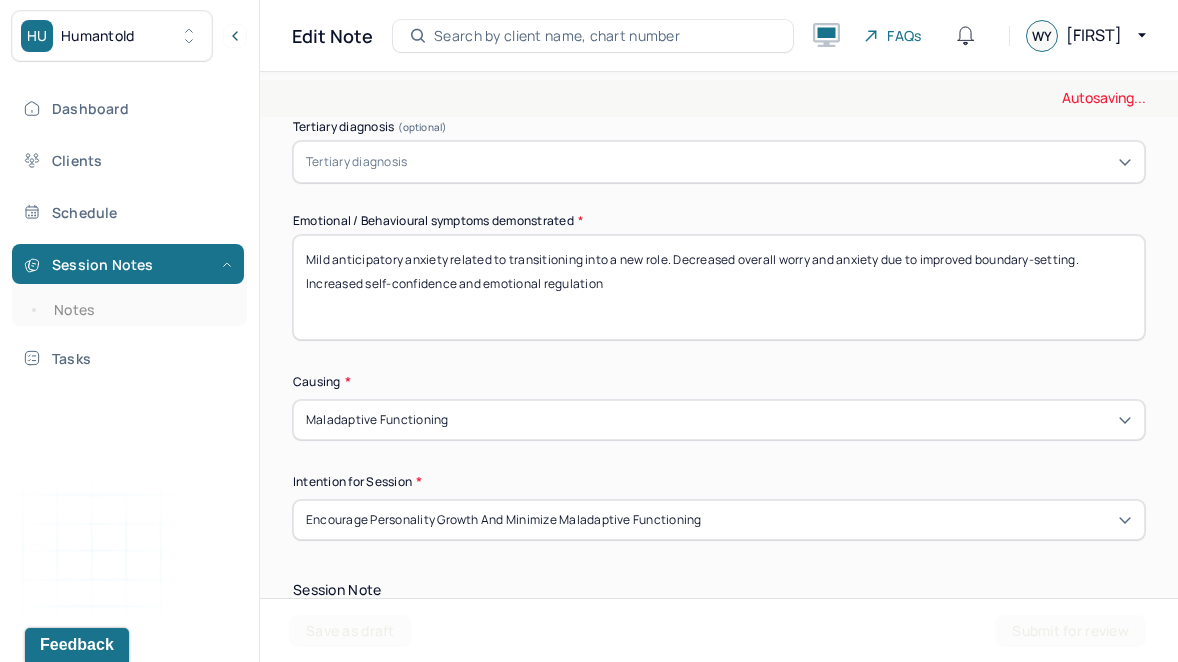 click on "Mild anticipatory anxiety related to transitioning into a new role. Decreased overall worry and anxiety due to improved boundary-setting
Increased self-confidence and emotional regulation" at bounding box center (719, 287) 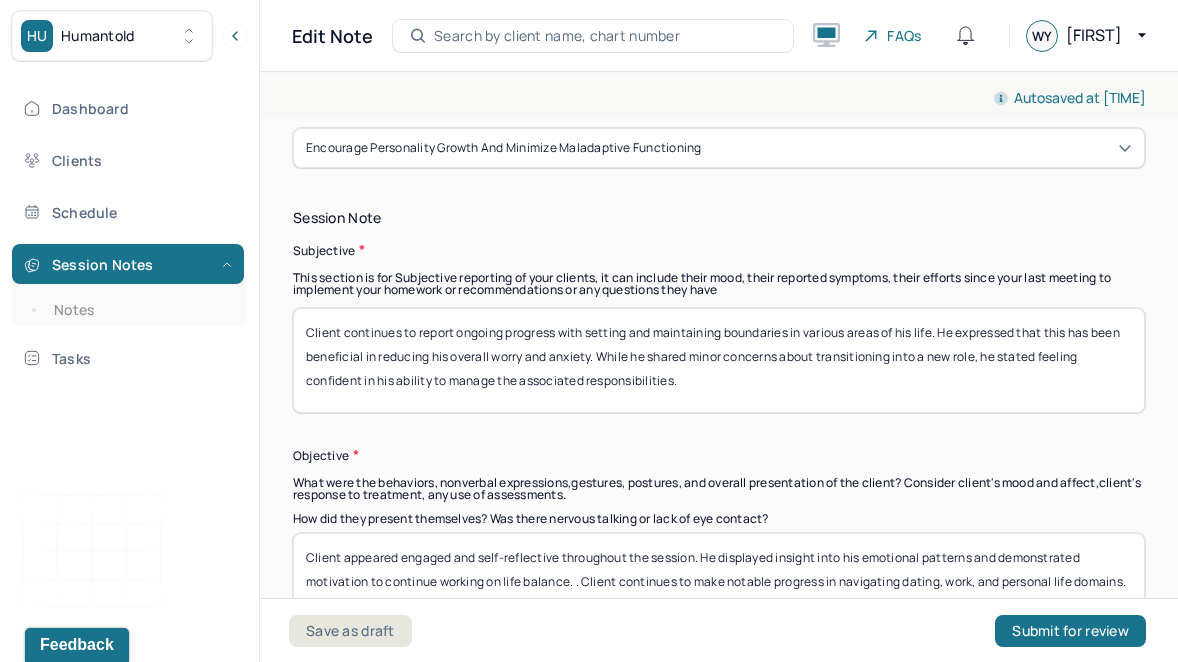 scroll, scrollTop: 1342, scrollLeft: 0, axis: vertical 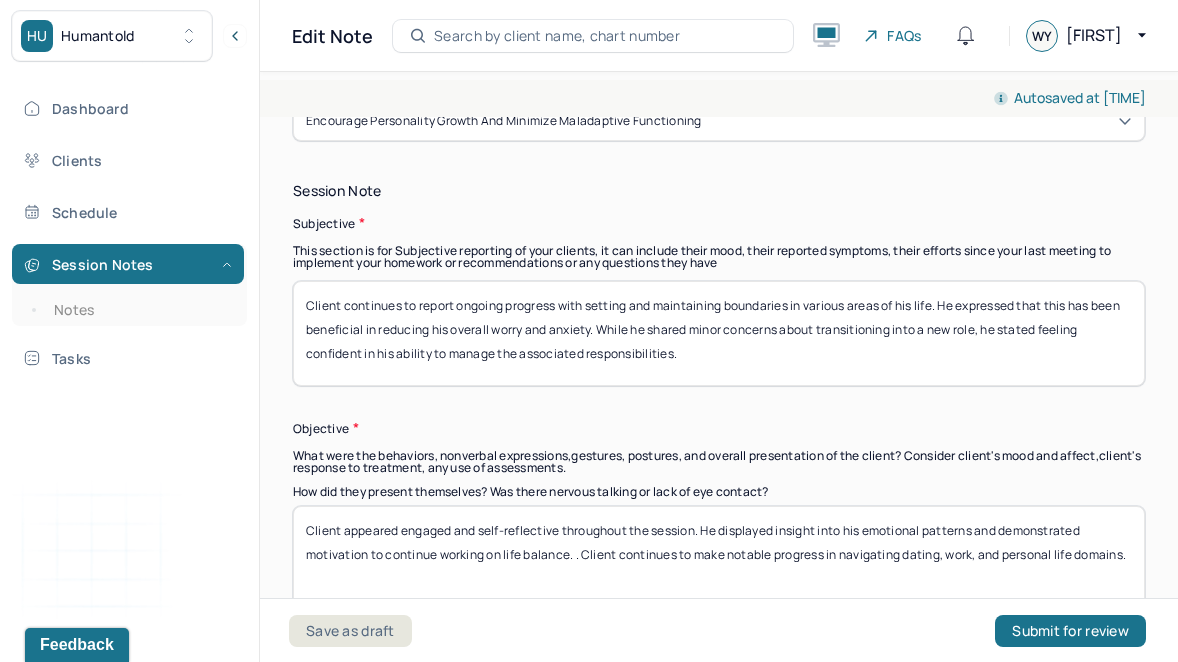 type on "Mild anticipatory anxiety related to transitioning into a new role. Decreased overall worry and anxiety due to improved boundary-setting. Increased self-confidence and emotional regulation" 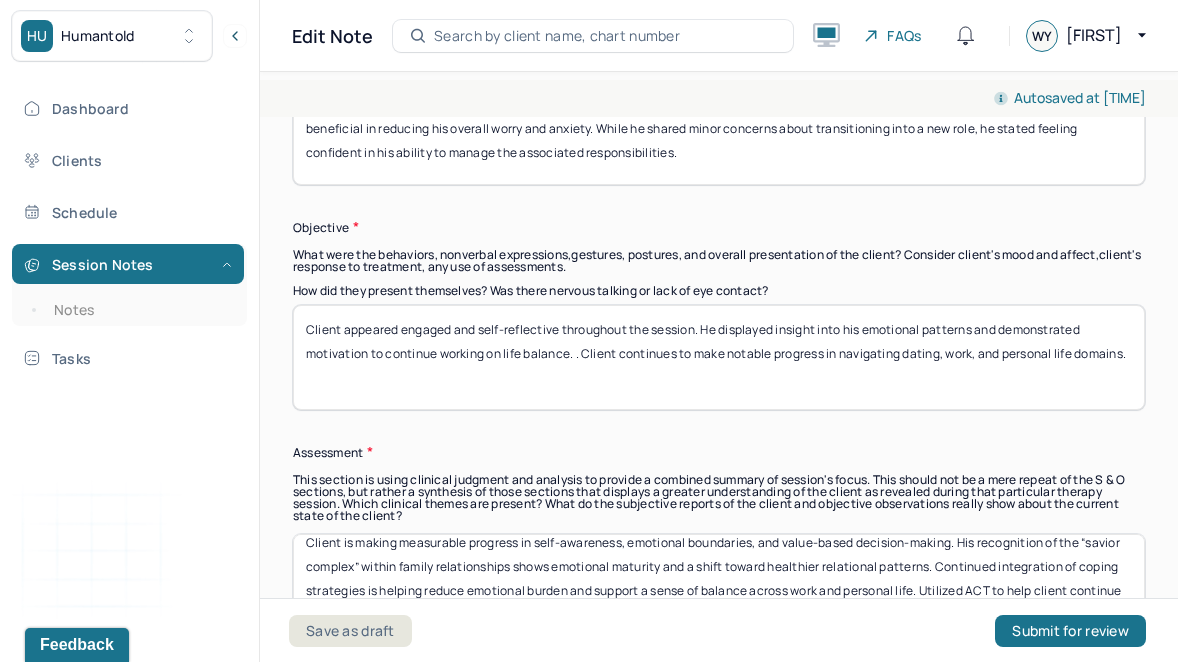 scroll, scrollTop: 1572, scrollLeft: 0, axis: vertical 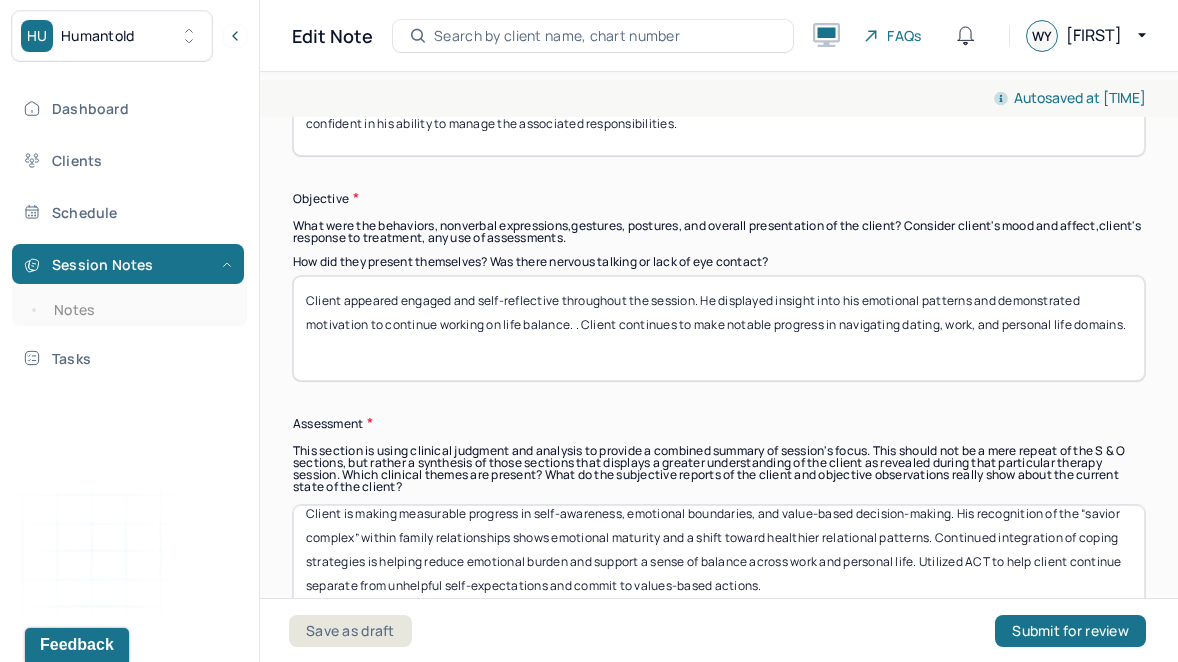 click on "Client appeared engaged and self-reflective throughout the session. He displayed insight into his emotional patterns and demonstrated motivation to continue working on life balance. . Client continues to make notable progress in navigating dating, work, and personal life domains." at bounding box center (719, 328) 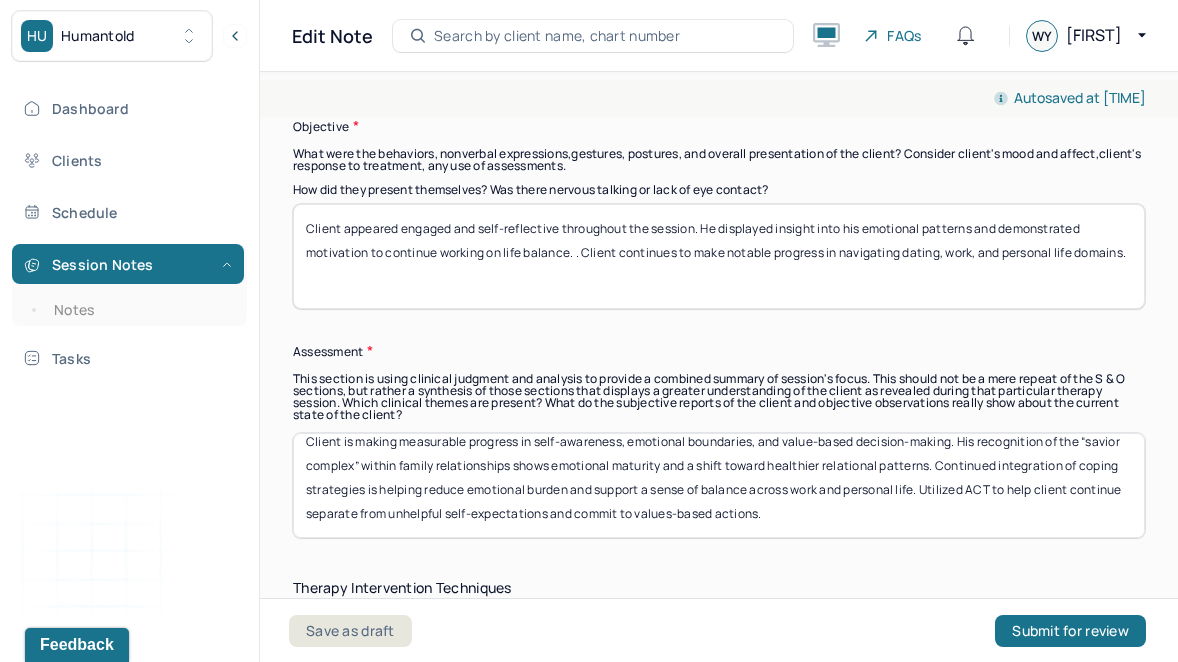 scroll, scrollTop: 1758, scrollLeft: 0, axis: vertical 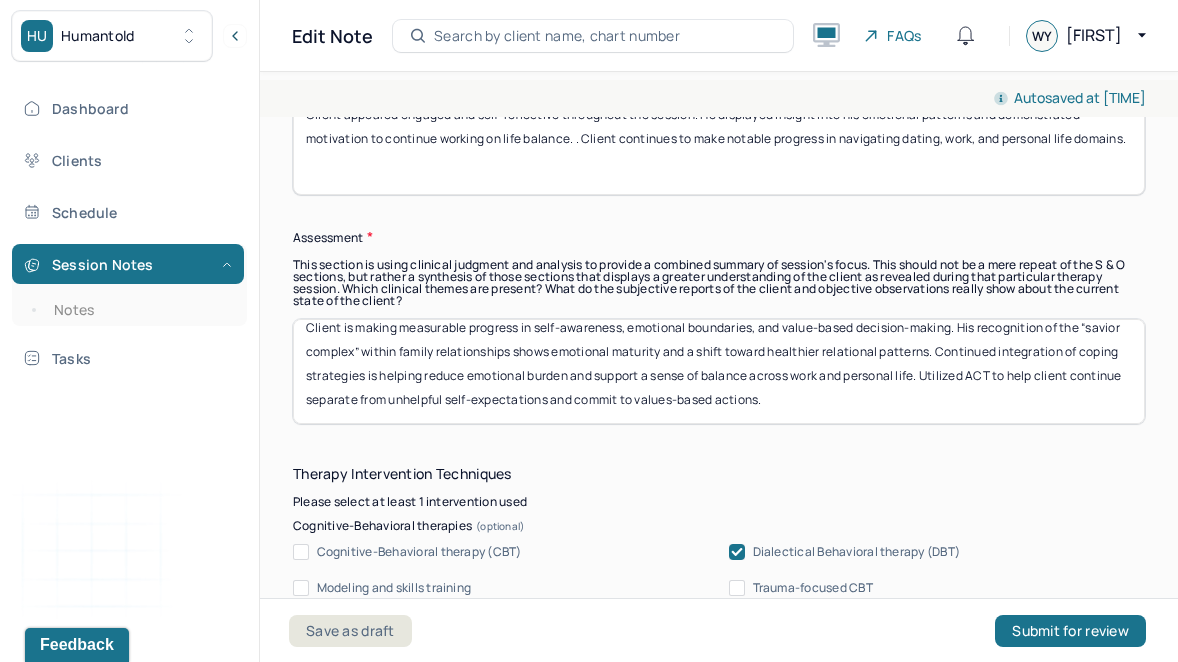 click on "Client is making measurable progress in self-awareness, emotional boundaries, and value-based decision-making. His recognition of the “savior complex” within family relationships shows emotional maturity and a shift toward healthier relational patterns. Continued integration of coping strategies is helping reduce emotional burden and support a sense of balance across work and personal life. Utilized ACT to help client continue separate from unhelpful self-expectations and commit to values-based actions." at bounding box center [719, 371] 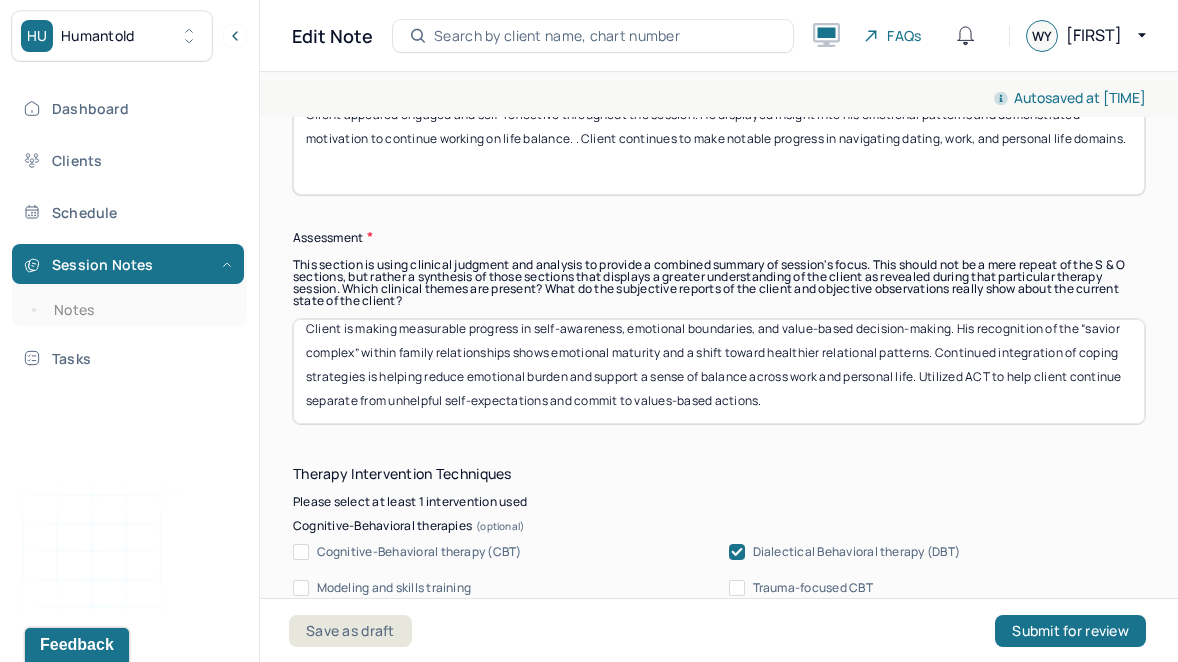 scroll, scrollTop: 16, scrollLeft: 0, axis: vertical 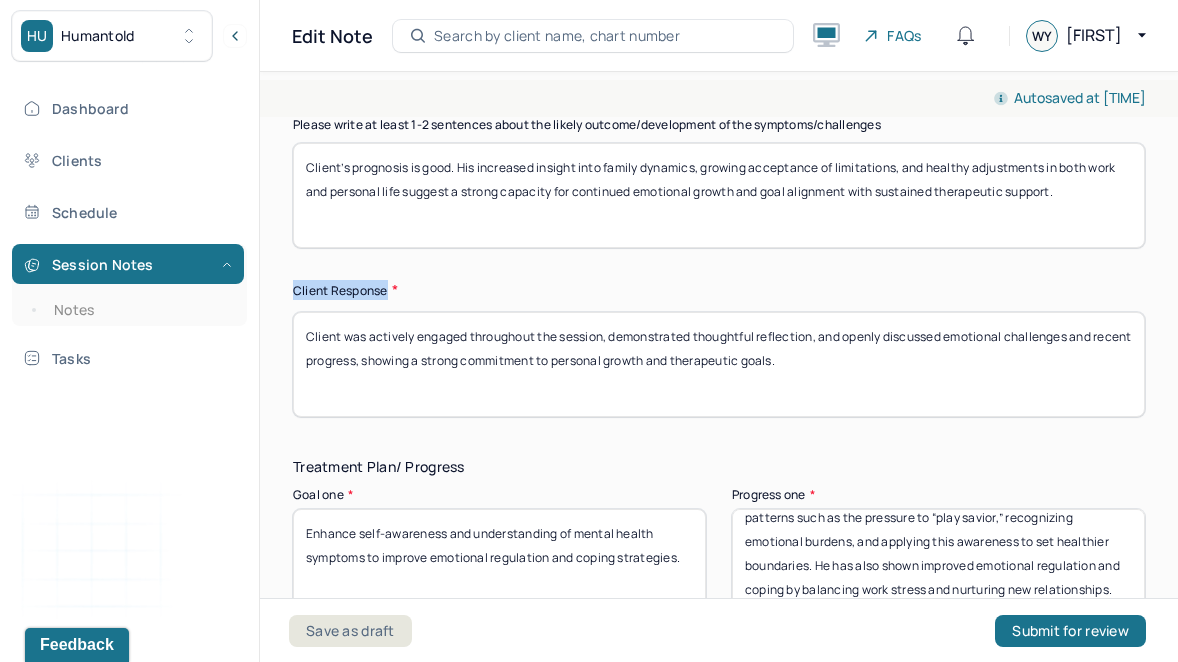 drag, startPoint x: 384, startPoint y: 313, endPoint x: 295, endPoint y: 313, distance: 89 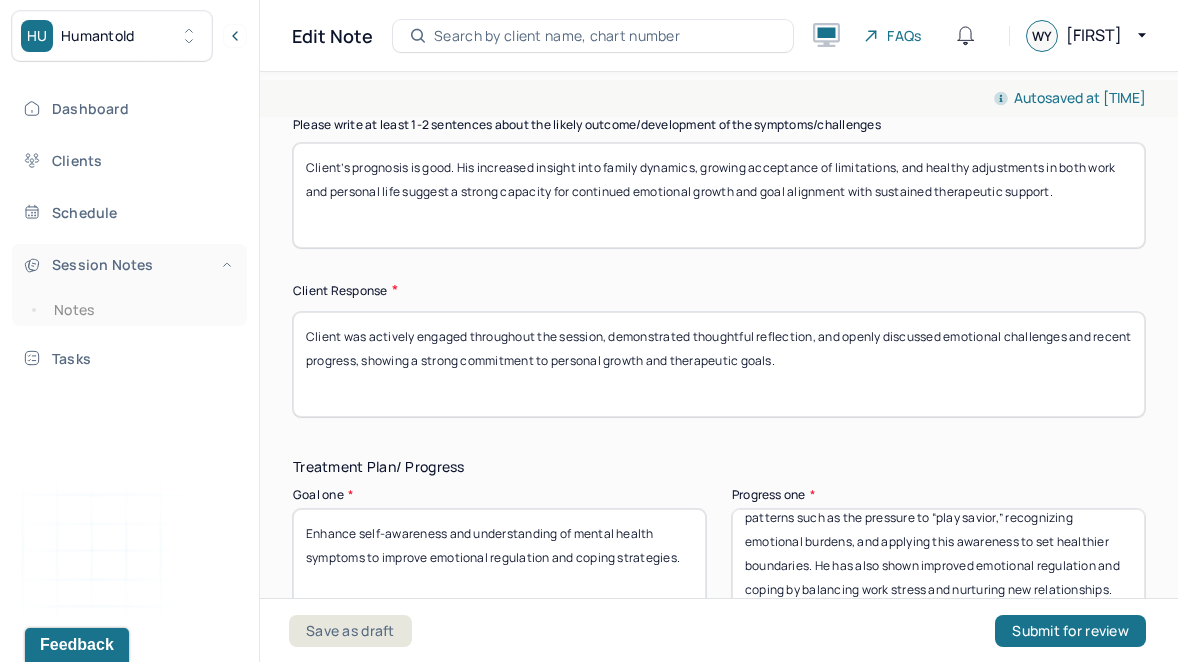 drag, startPoint x: 409, startPoint y: 404, endPoint x: 238, endPoint y: 264, distance: 221 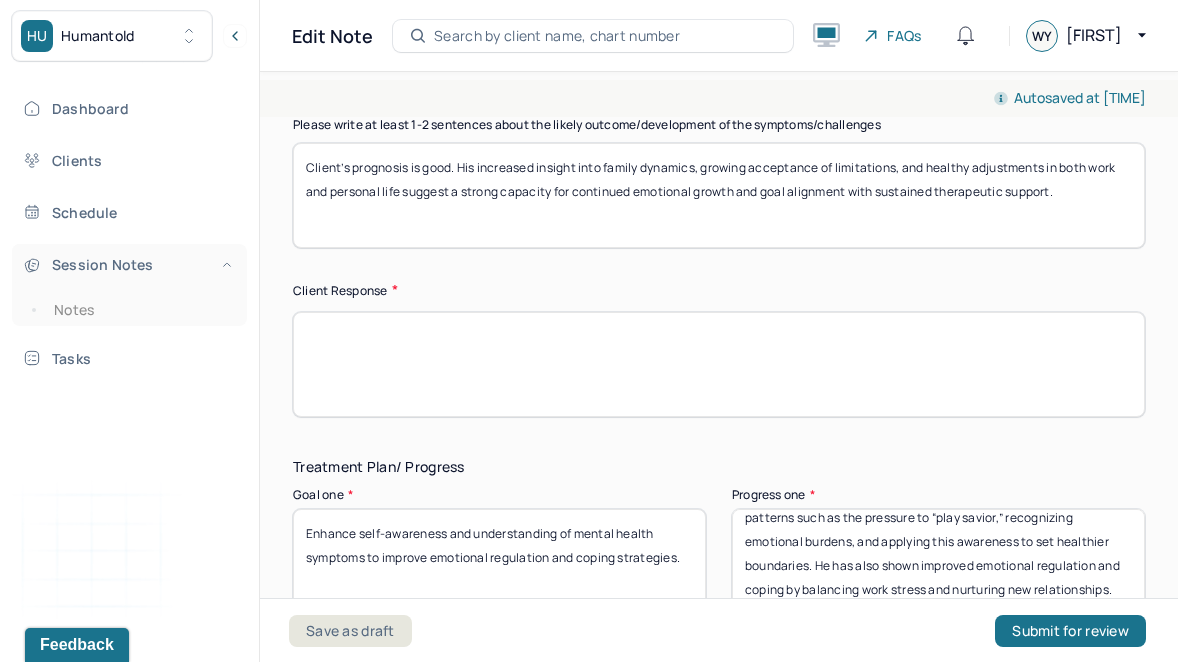 paste on "Client expressed feeling proud of his progress, particularly with setting boundaries and managing stress. He reported feeling more confident in handling upcoming changes and acknowledged the positive impact these efforts have had on his daily functioning." 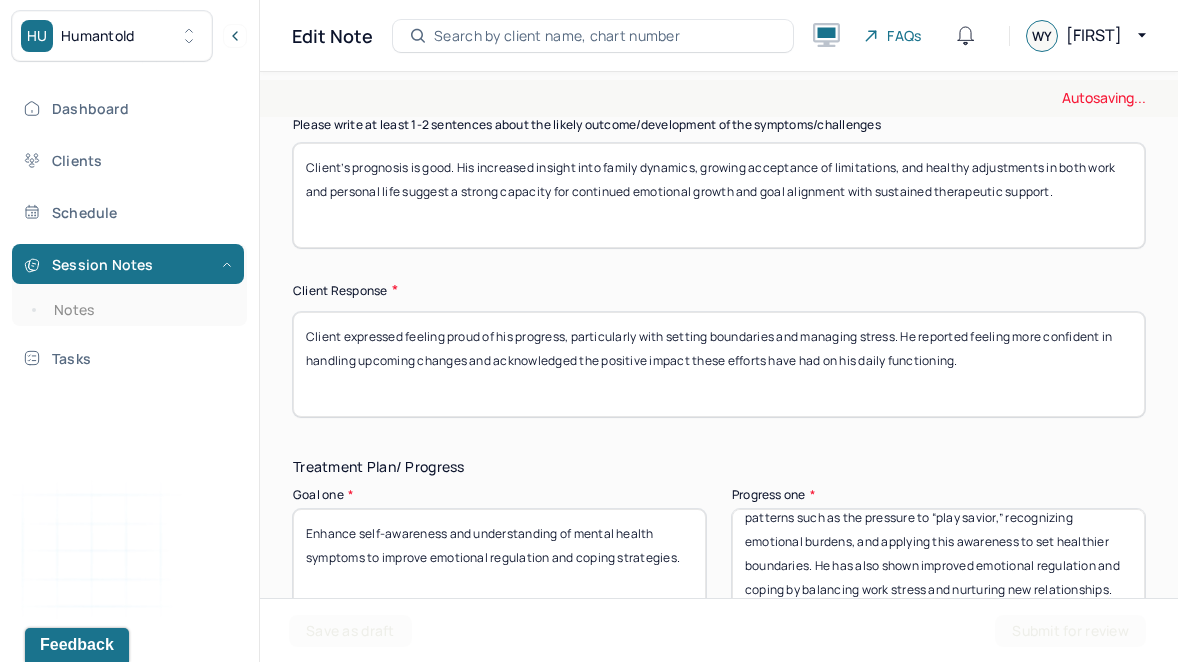 click on "Client was actively engaged throughout the session, demonstrated thoughtful reflection, and openly discussed emotional challenges and recent progress, showing a strong commitment to personal growth and therapeutic goals." at bounding box center (719, 364) 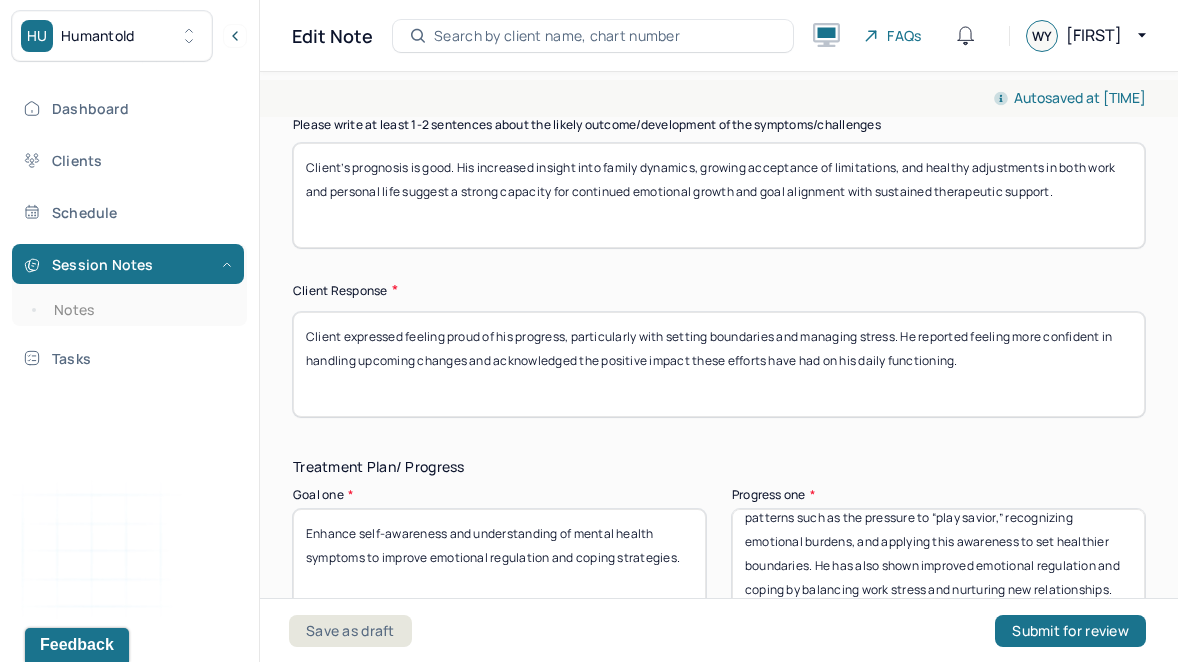 click on "Client was actively engaged throughout the session, demonstrated thoughtful reflection, and openly discussed emotional challenges and recent progress, showing a strong commitment to personal growth and therapeutic goals." at bounding box center [719, 364] 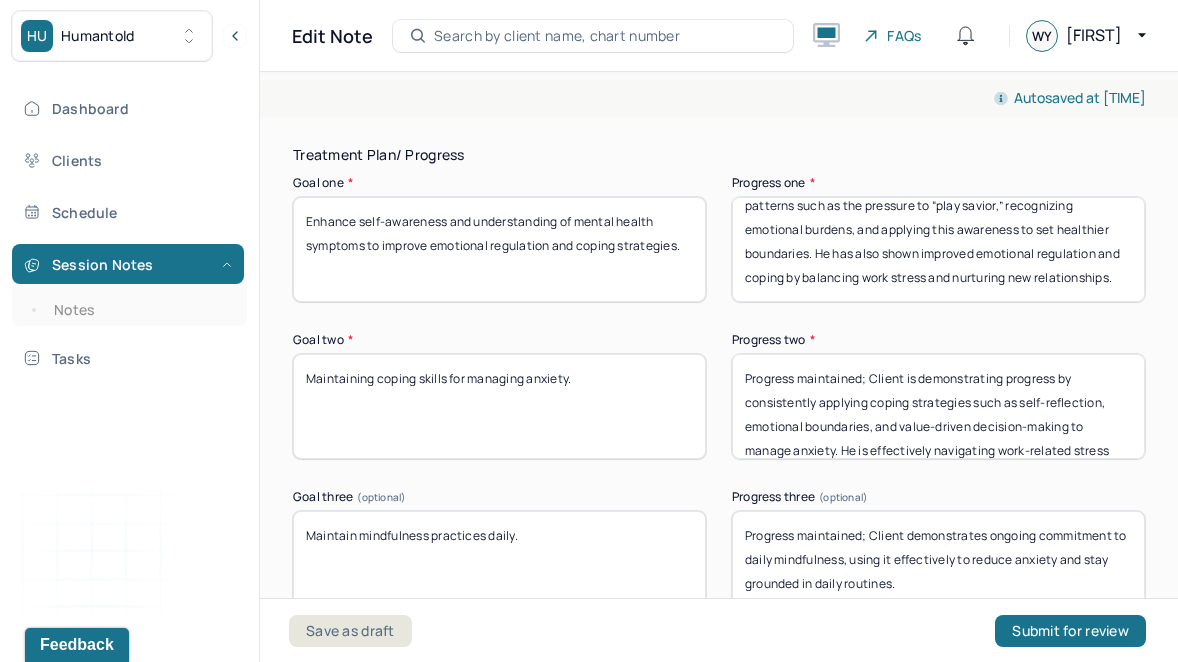 scroll, scrollTop: 3542, scrollLeft: 0, axis: vertical 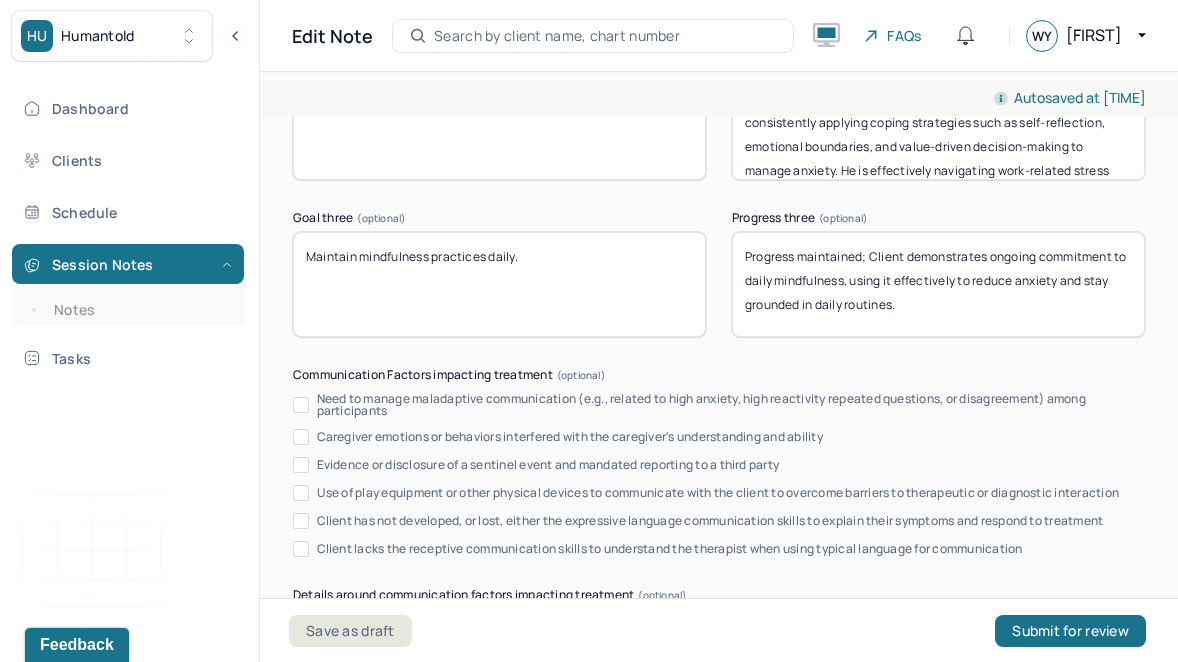 type on "Client expressed feeling proud of his progress, particularly with setting boundaries and managing stress. He reported feeling more confident in handling upcoming changes and acknowledged the positive impact these efforts have had on his daily functioning." 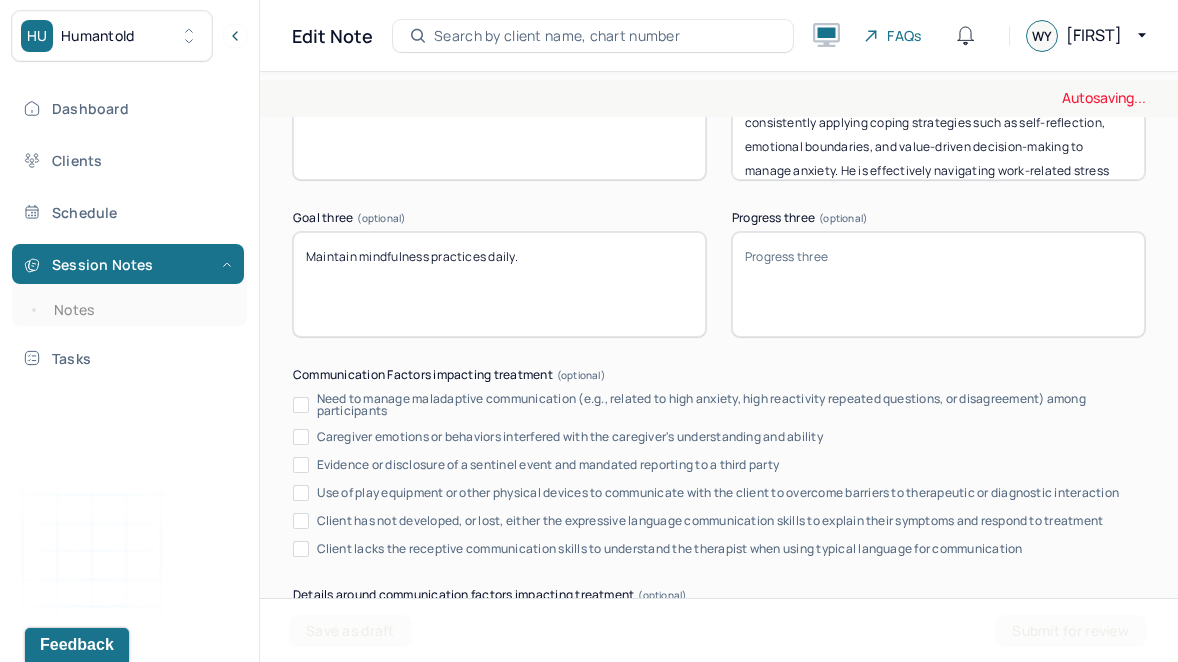 click on "Progress maintained; Client demonstrates ongoing commitment to daily mindfulness, using it effectively to reduce anxiety and stay grounded in daily routines." at bounding box center (938, 284) 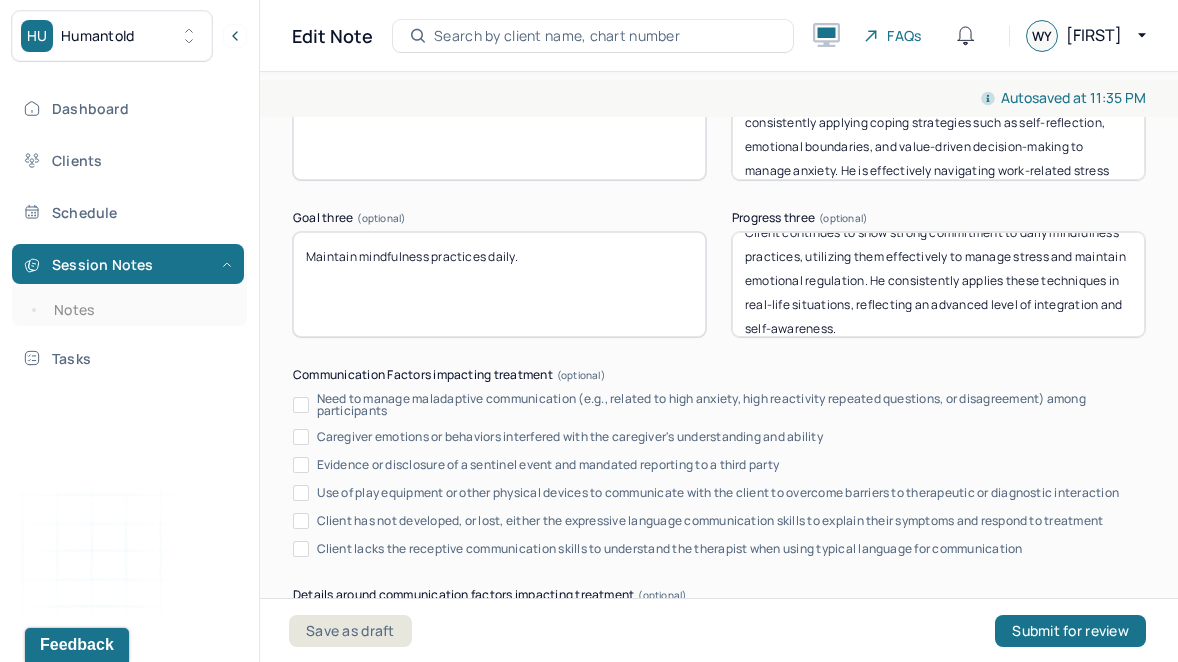 scroll, scrollTop: 0, scrollLeft: 0, axis: both 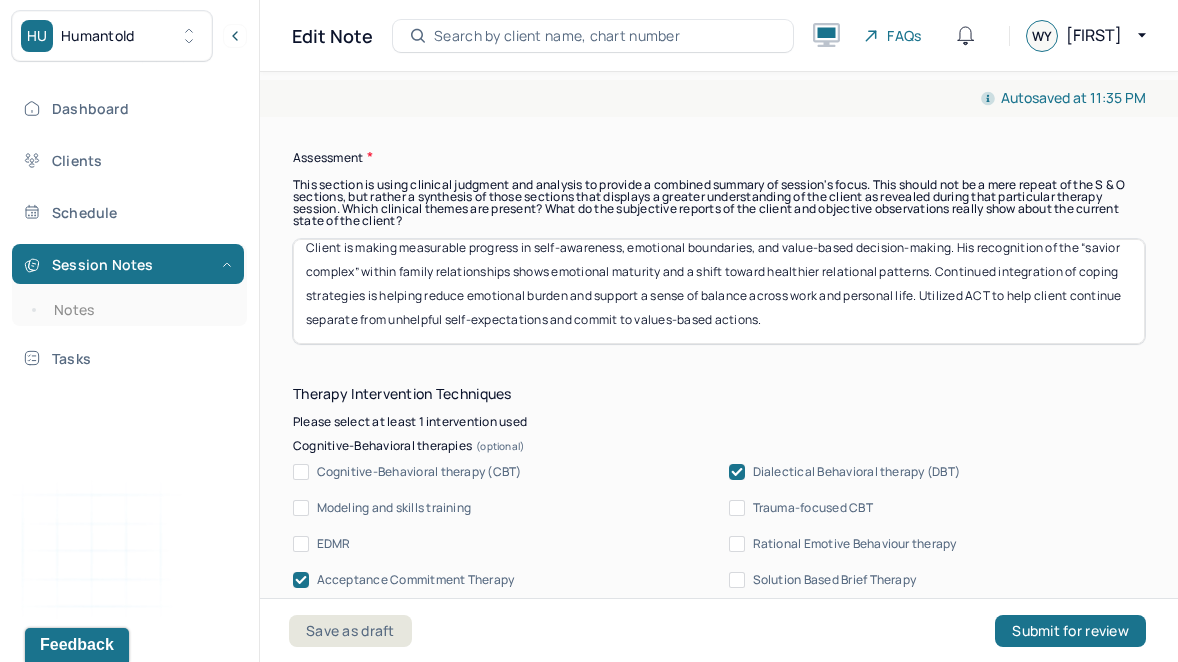 type on "Client continues to show strong commitment to daily mindfulness practices, utilizing them effectively to manage stress and maintain emotional regulation. He consistently applies these techniques in real-life situations, reflecting an advanced level of integration and self-awareness." 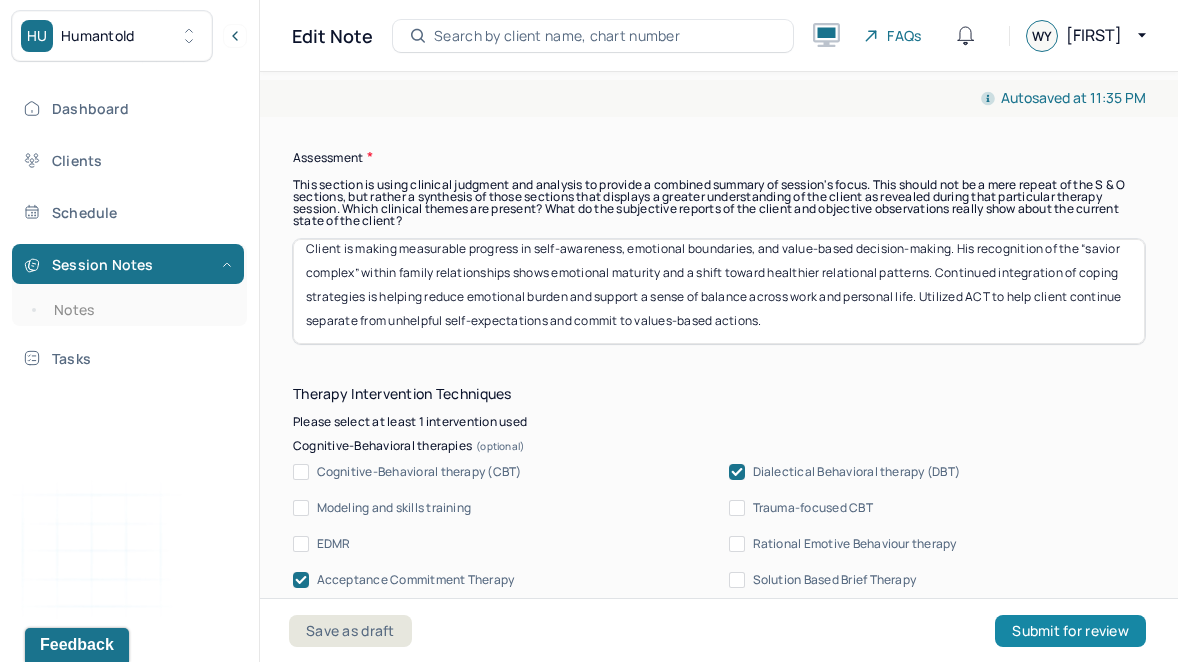 click on "Submit for review" at bounding box center [1070, 631] 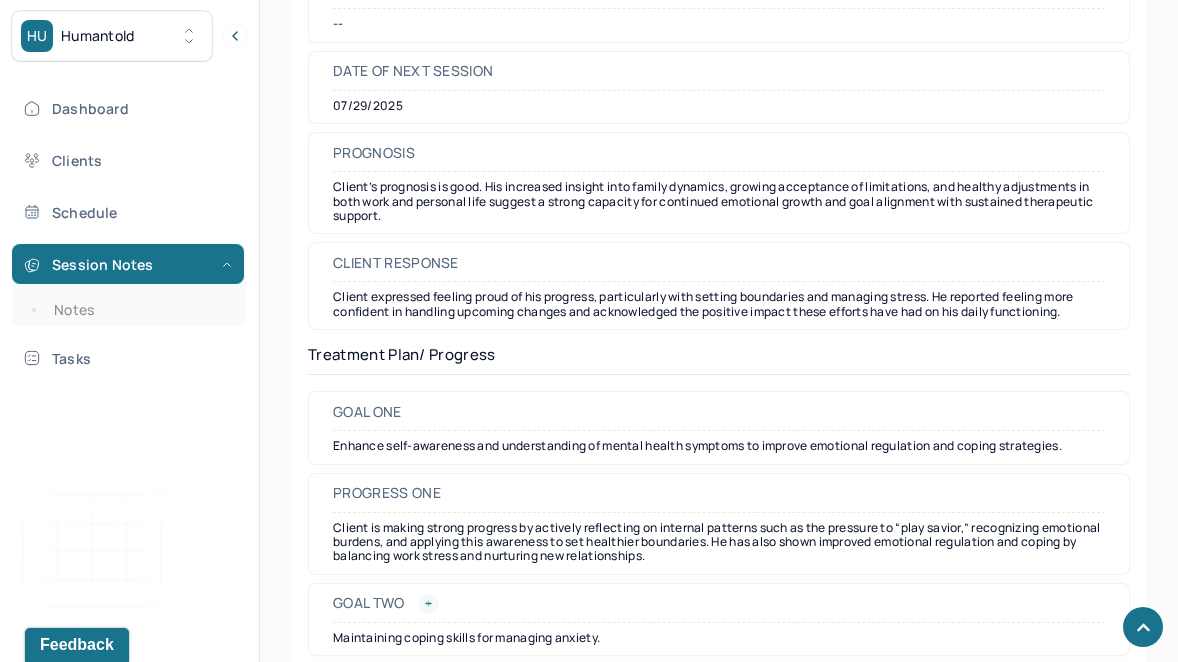 scroll, scrollTop: 2667, scrollLeft: 0, axis: vertical 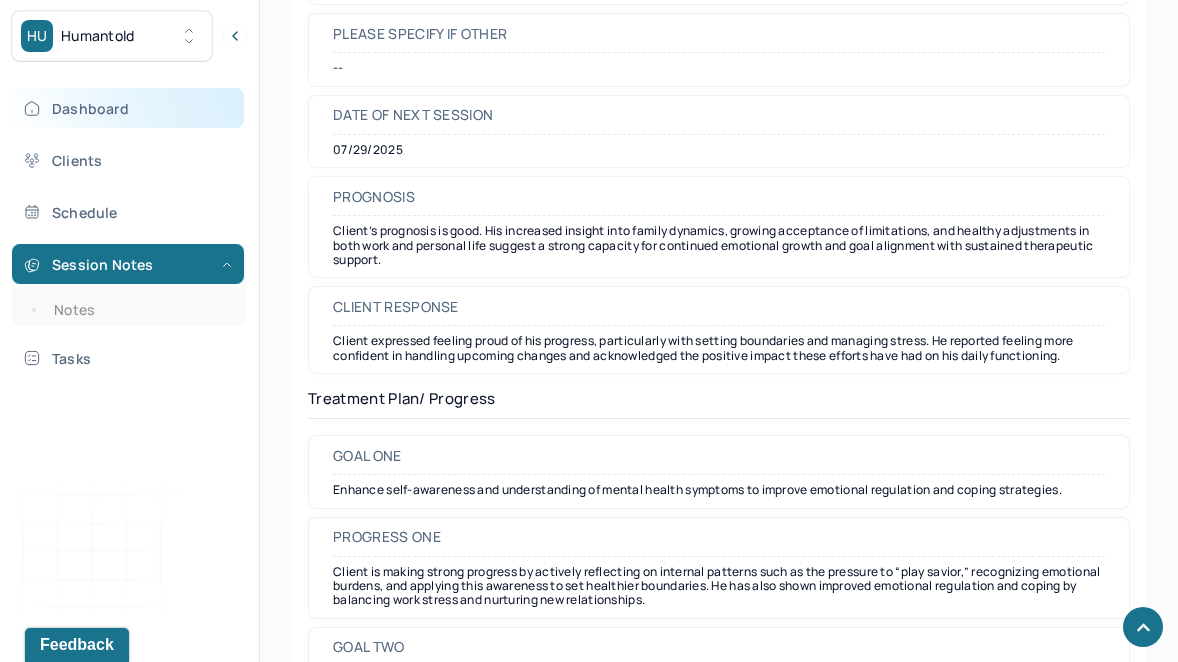 click on "Dashboard" at bounding box center [128, 108] 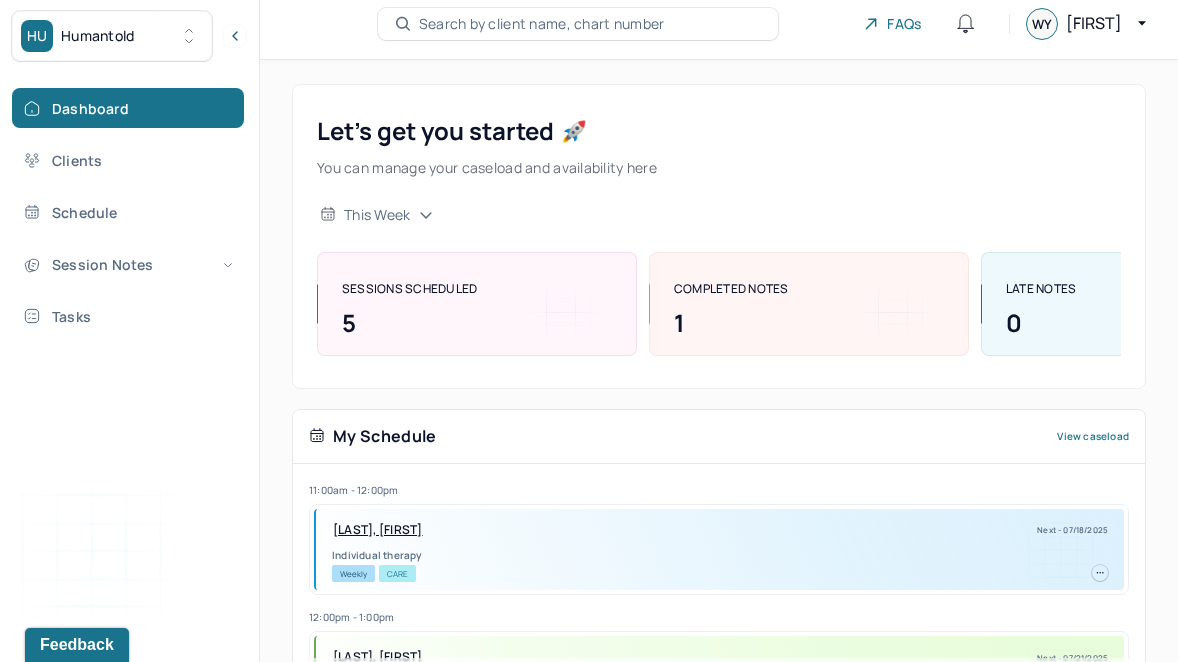 scroll, scrollTop: 8, scrollLeft: 0, axis: vertical 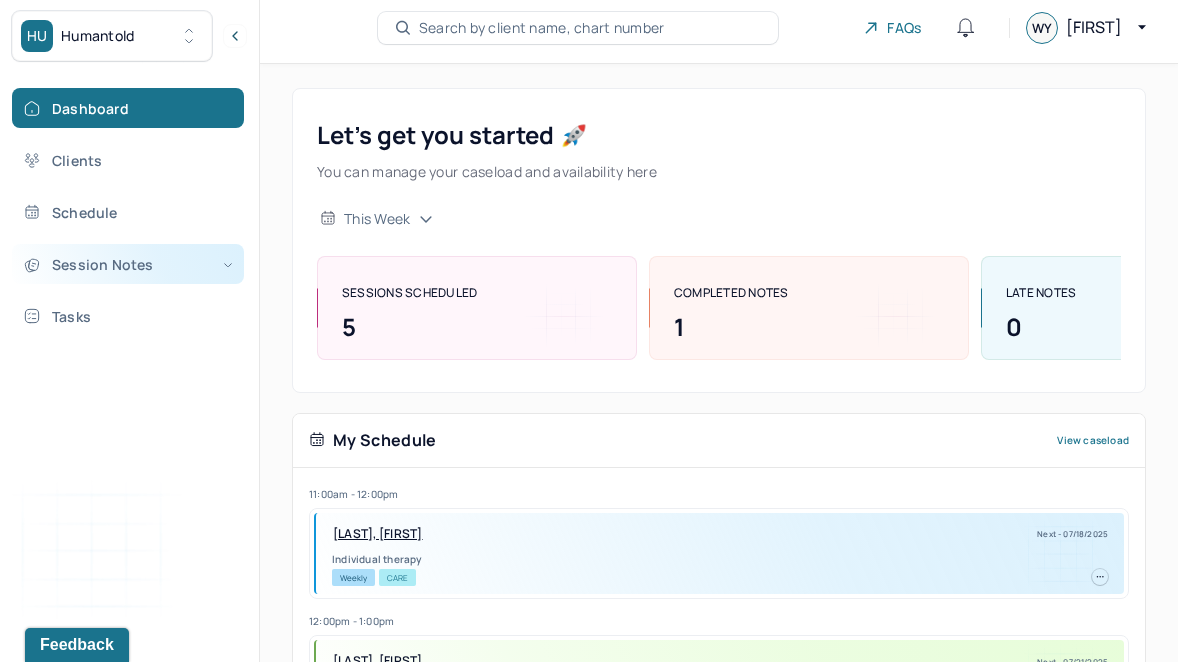 click on "Session Notes" at bounding box center [128, 264] 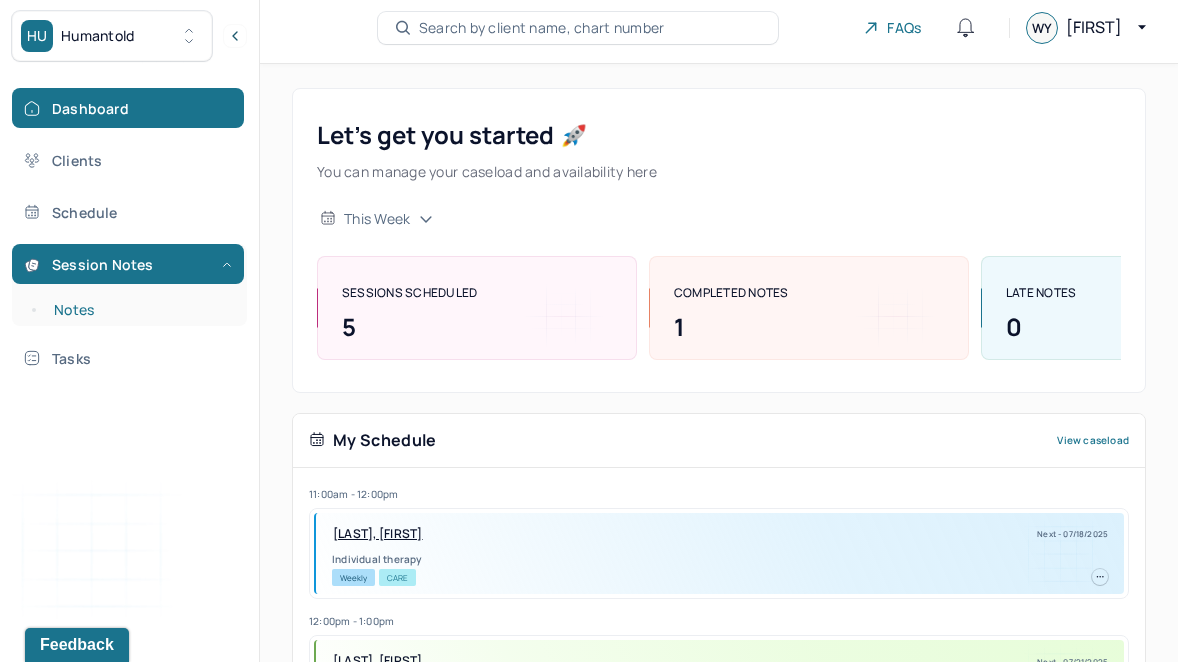 click on "Notes" at bounding box center [139, 310] 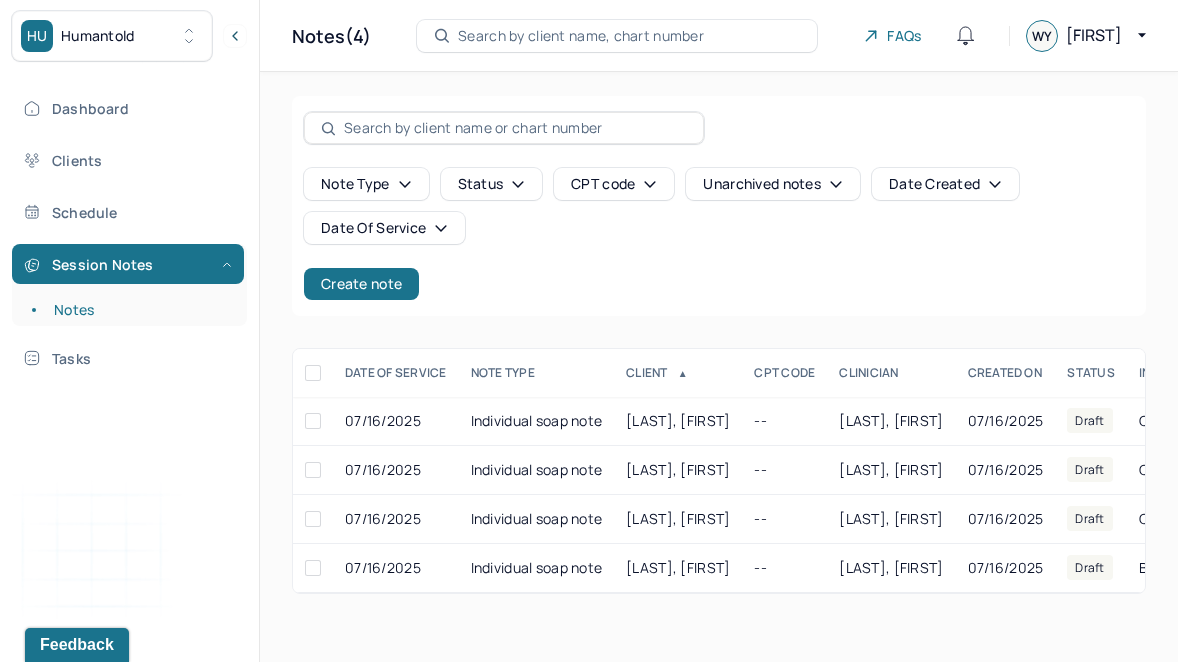 scroll, scrollTop: 0, scrollLeft: 0, axis: both 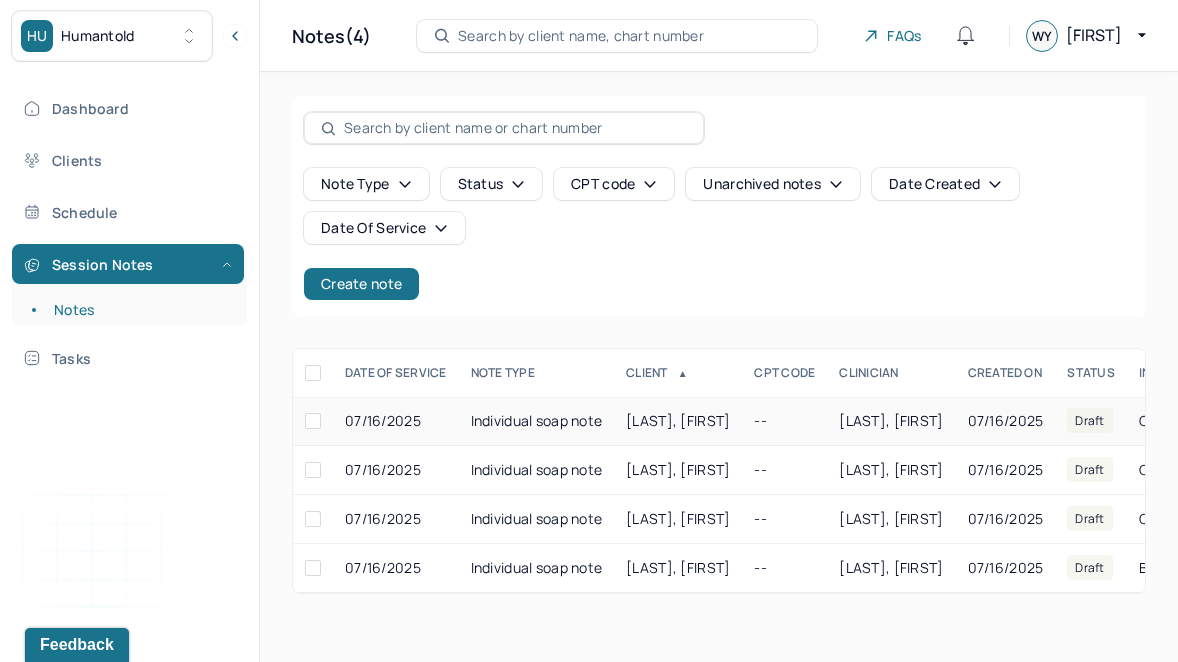 click on "[LAST], [FIRST]" at bounding box center (678, 421) 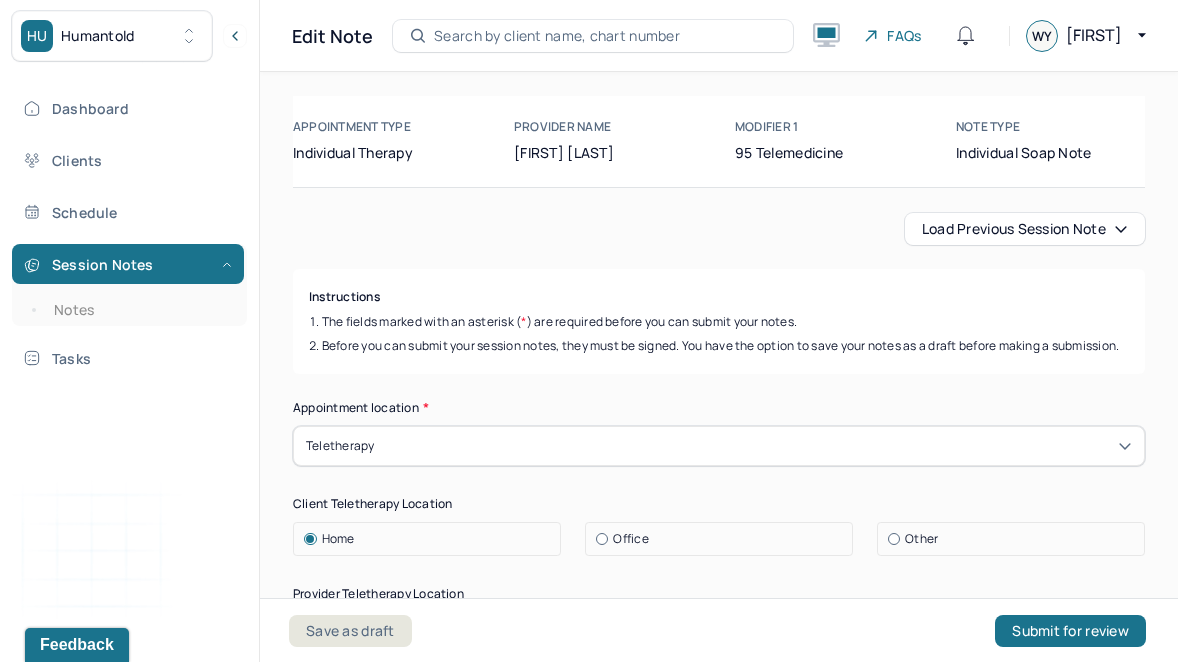 scroll, scrollTop: 0, scrollLeft: 0, axis: both 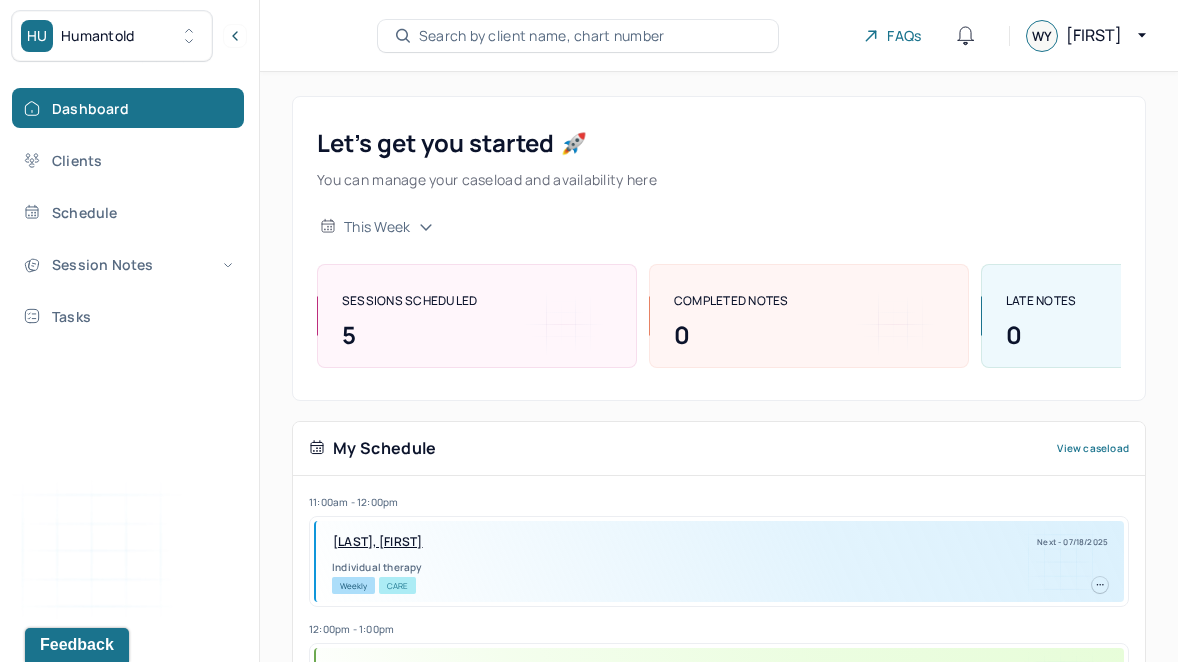 click on "Search by client name, chart number" at bounding box center [578, 36] 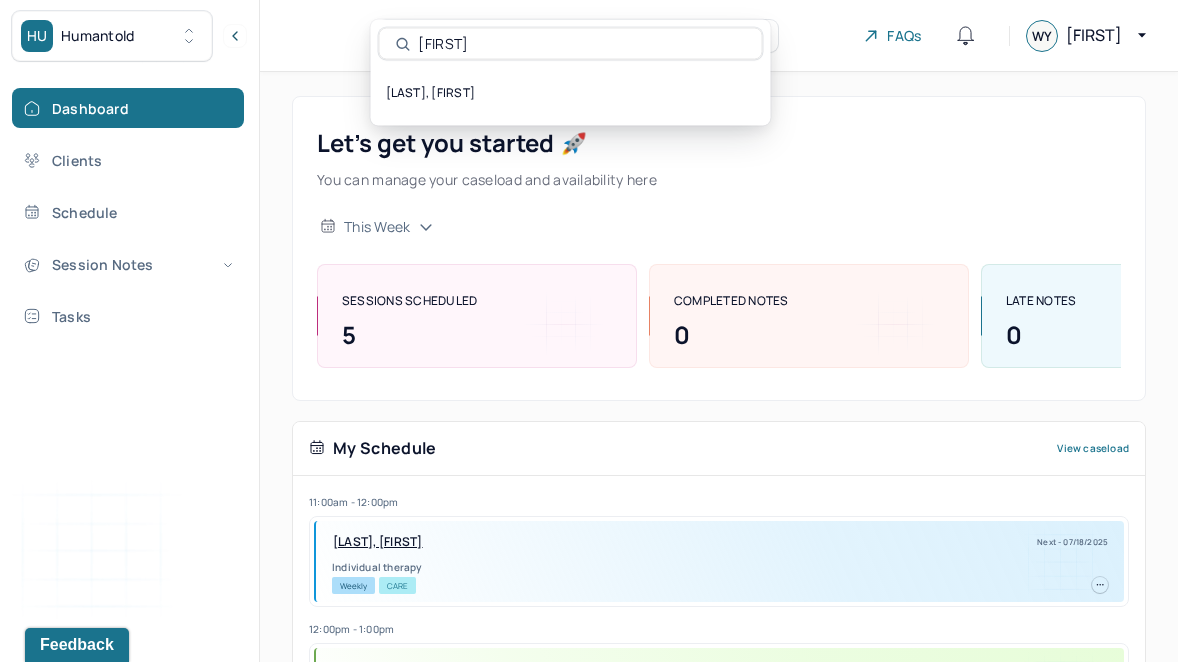 type on "josue" 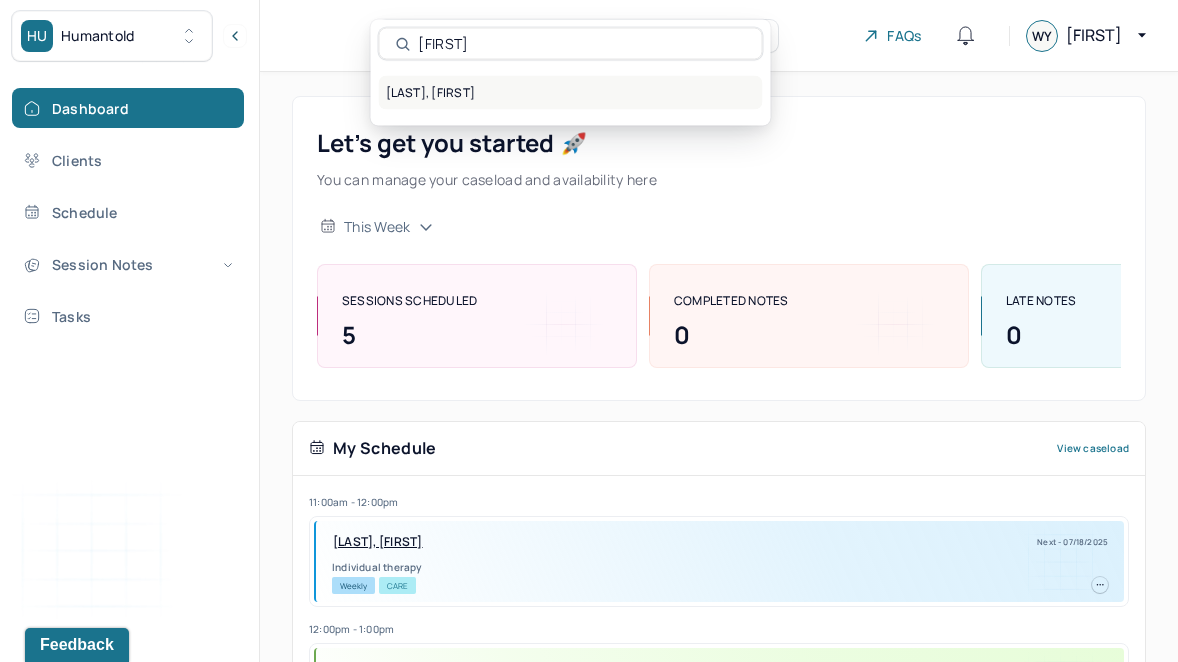 click on "[LAST], [FIRST]" at bounding box center [571, 93] 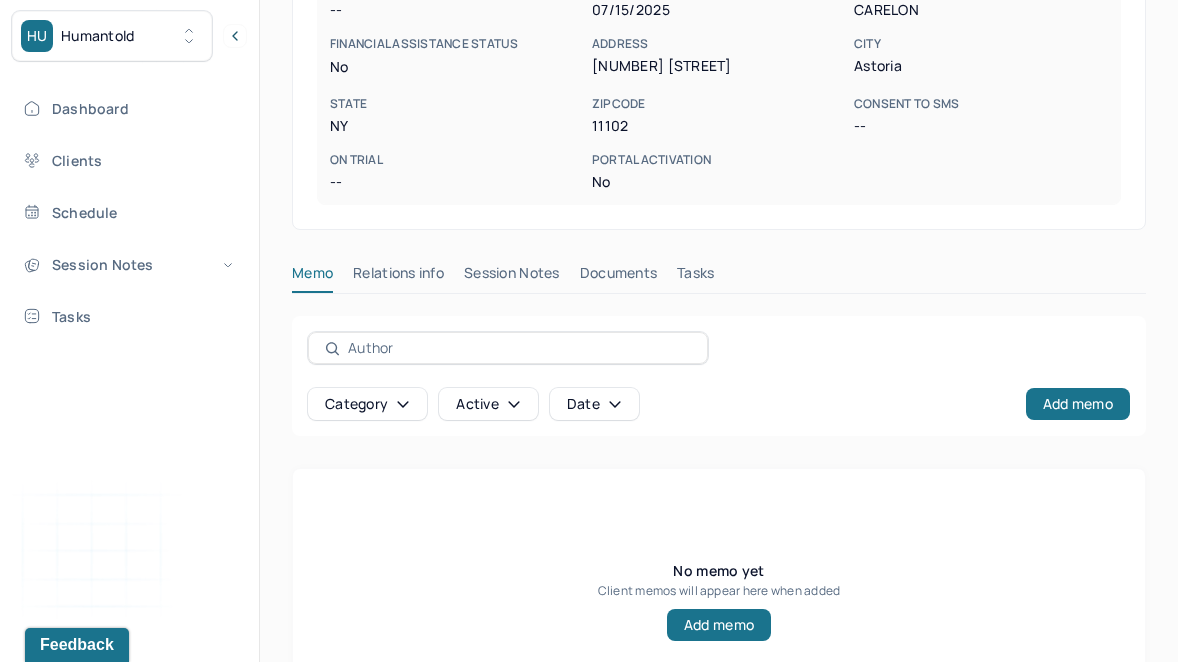 scroll, scrollTop: 442, scrollLeft: 0, axis: vertical 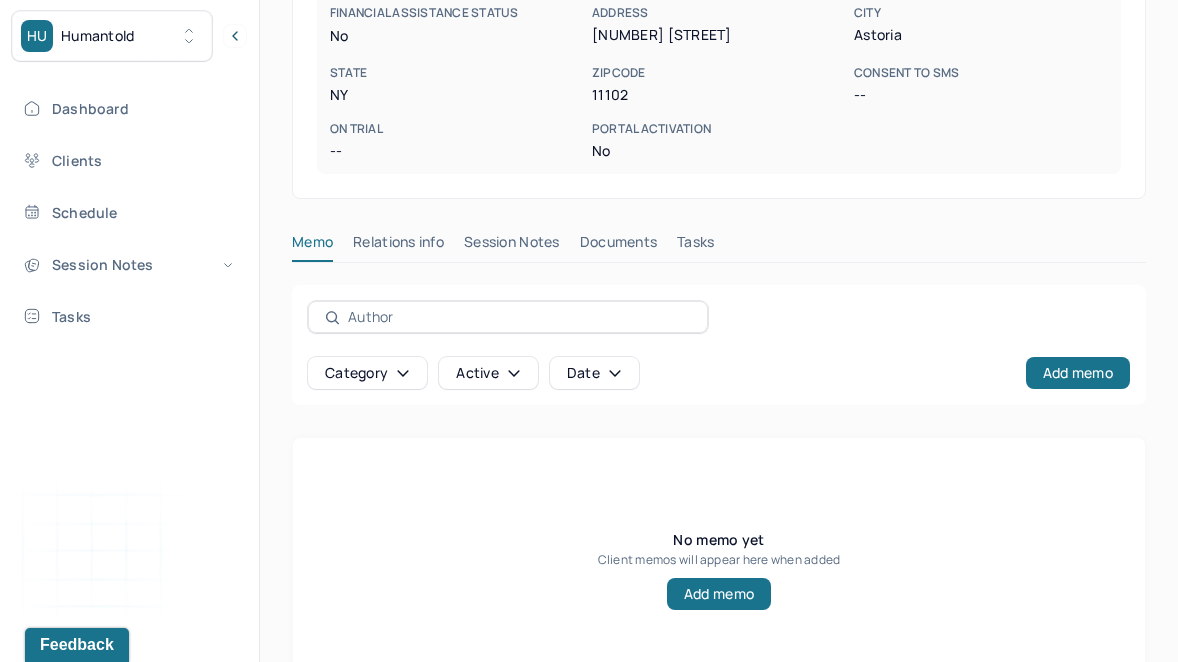 click on "Session Notes" at bounding box center [512, 246] 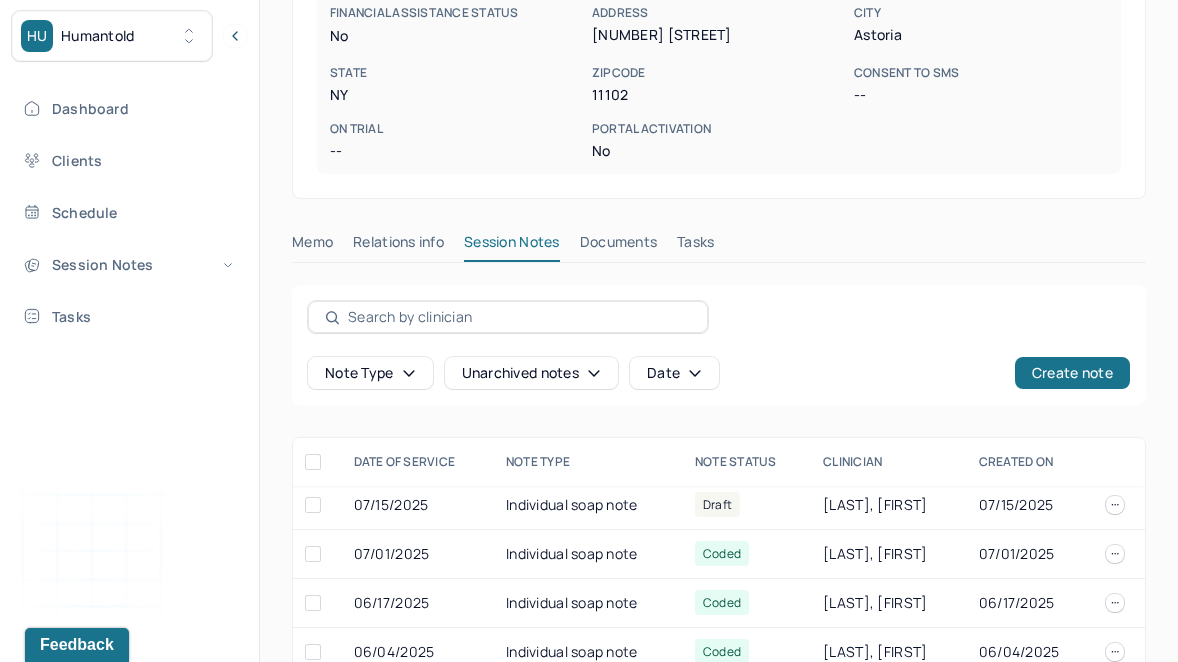scroll, scrollTop: 0, scrollLeft: 0, axis: both 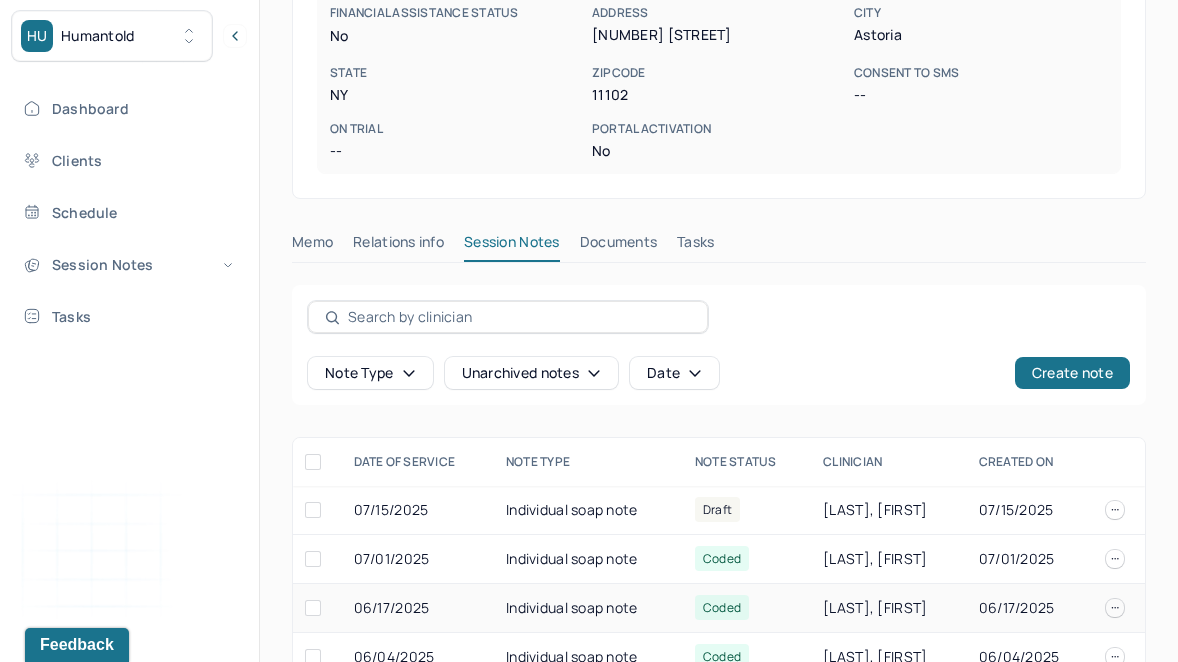 click on "Individual soap note" at bounding box center (588, 608) 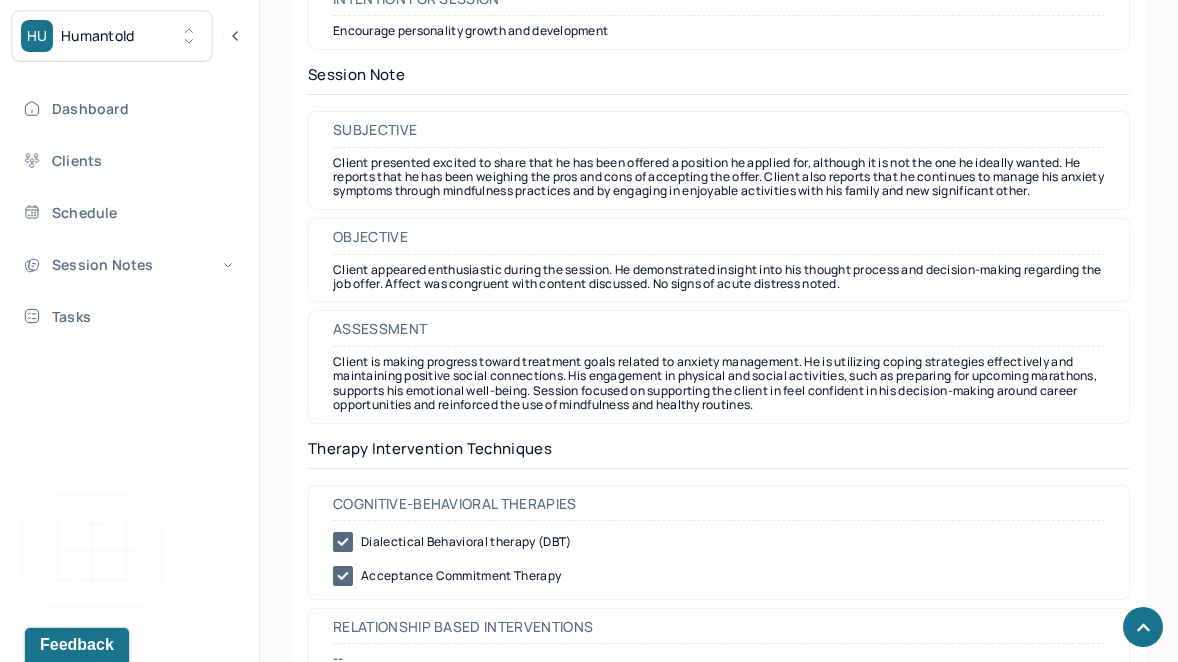 scroll, scrollTop: 1785, scrollLeft: 0, axis: vertical 